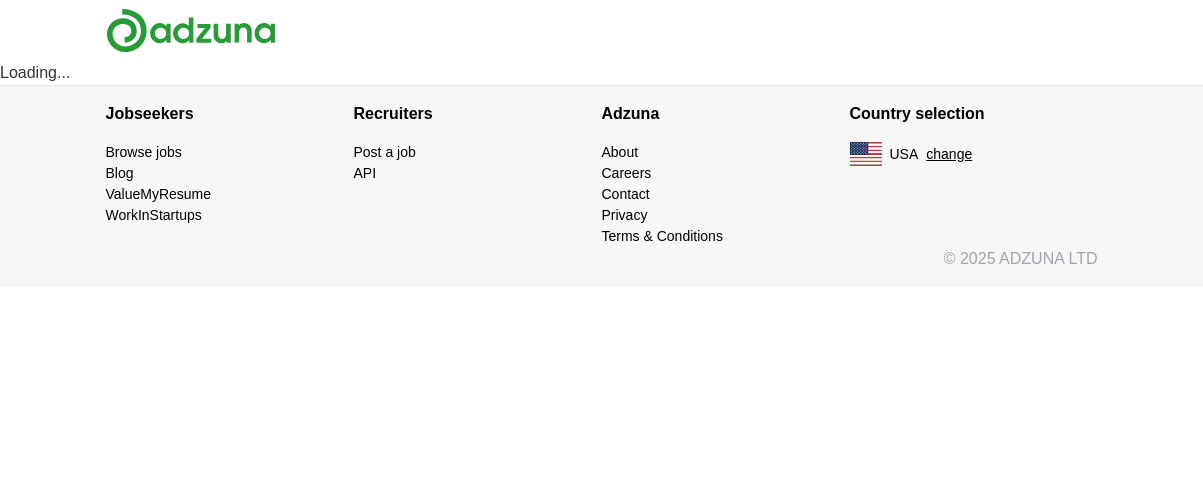 scroll, scrollTop: 0, scrollLeft: 0, axis: both 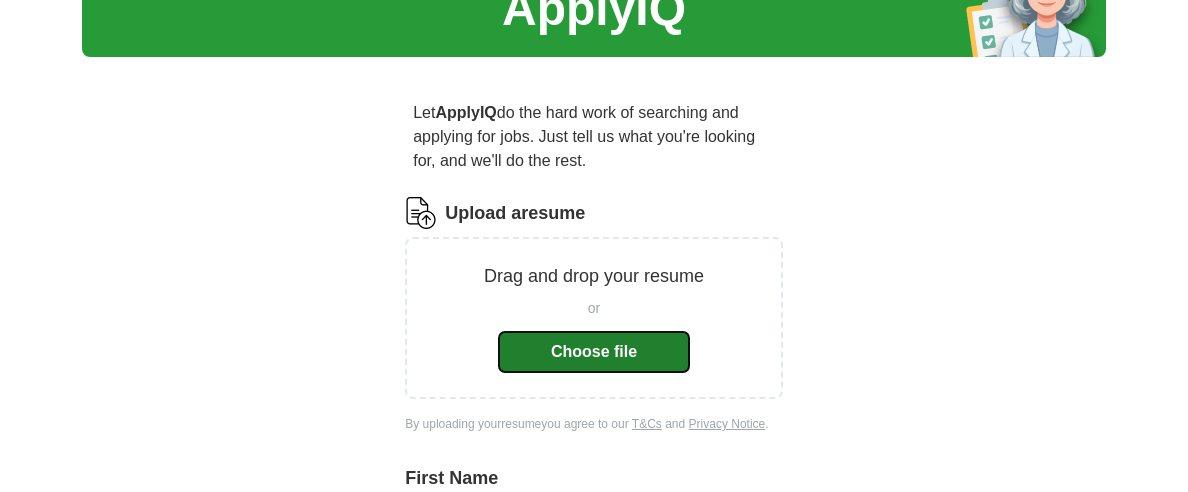 click on "Choose file" at bounding box center [594, 352] 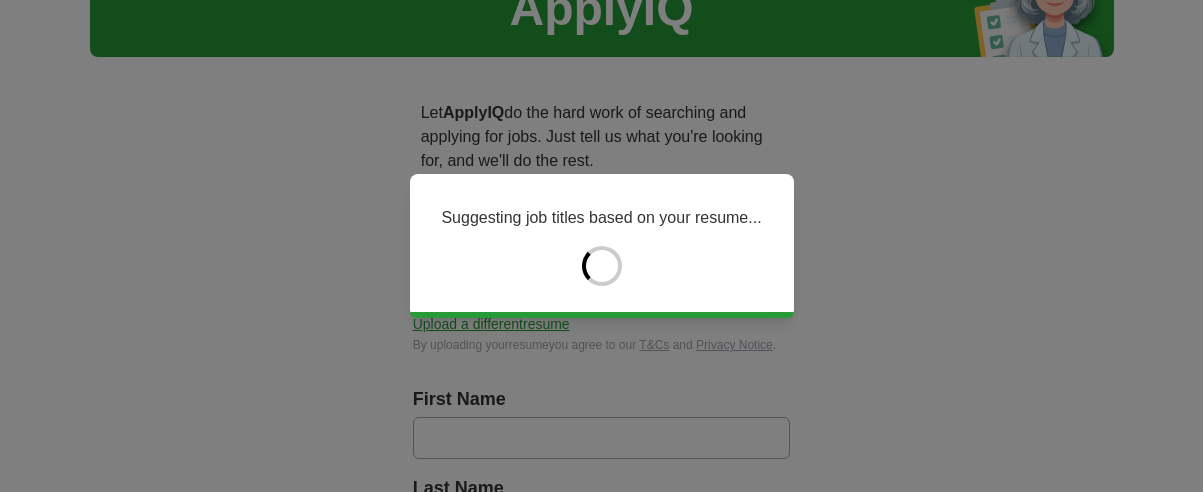 type on "*******" 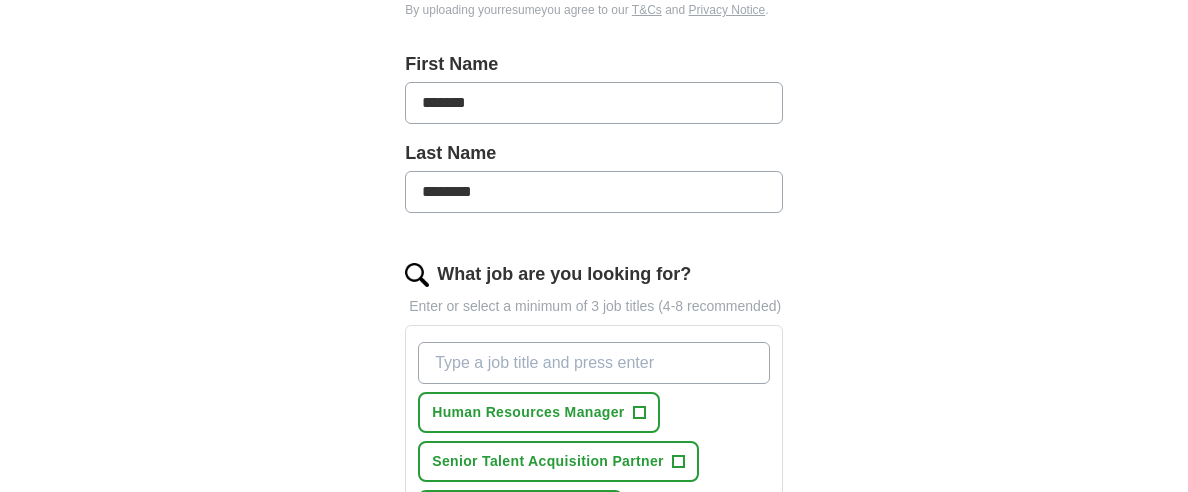 scroll, scrollTop: 400, scrollLeft: 0, axis: vertical 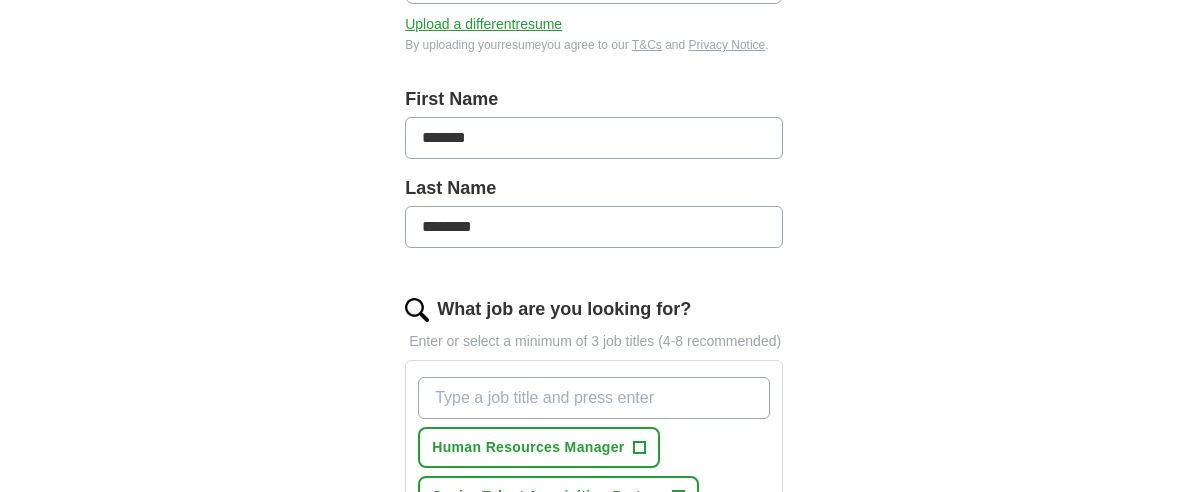 click on "********" at bounding box center [594, 227] 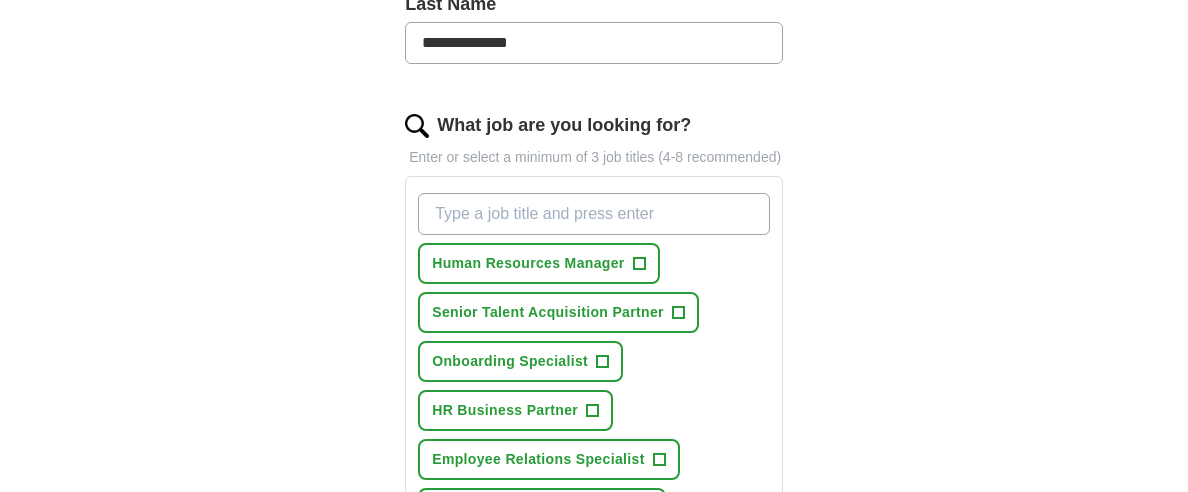 scroll, scrollTop: 600, scrollLeft: 0, axis: vertical 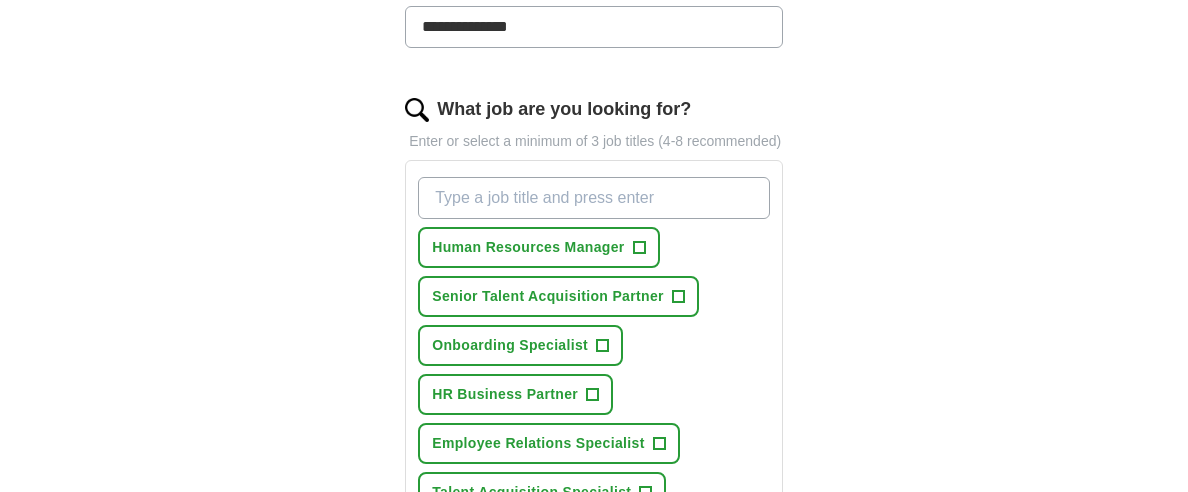 type on "**********" 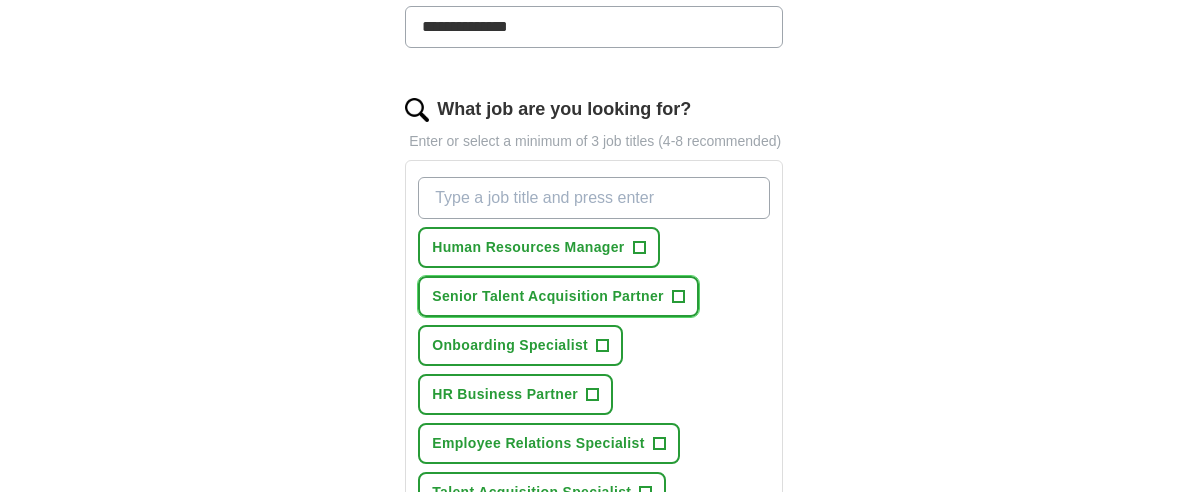 click on "+" at bounding box center [678, 297] 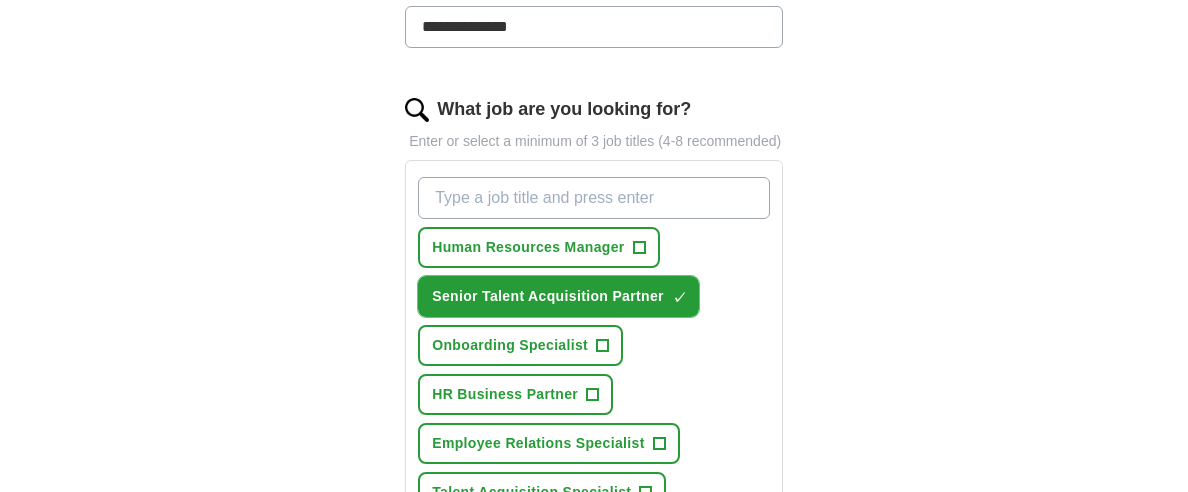 scroll, scrollTop: 700, scrollLeft: 0, axis: vertical 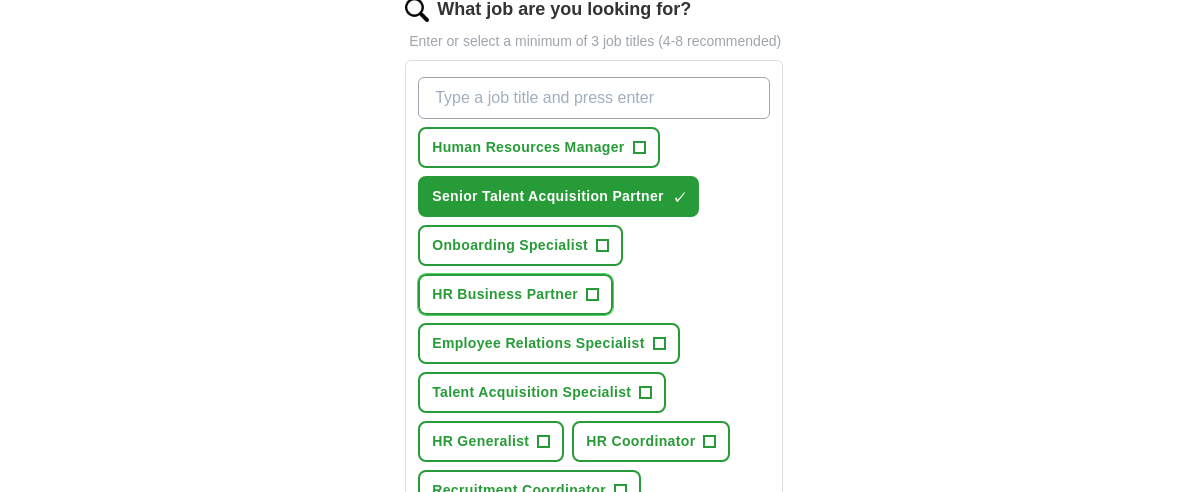 click on "HR Business Partner +" at bounding box center (515, 294) 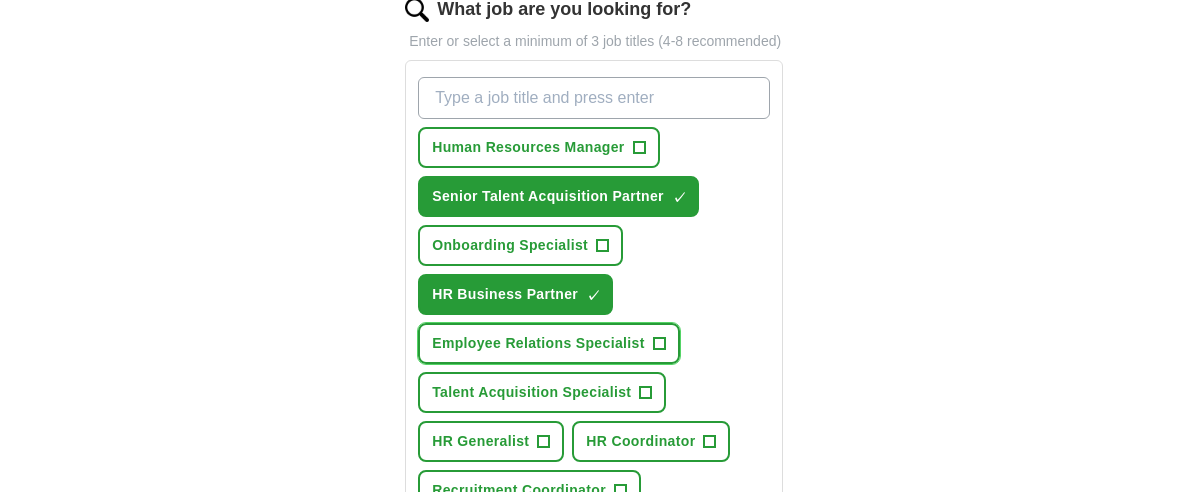click on "Employee Relations Specialist +" at bounding box center [548, 343] 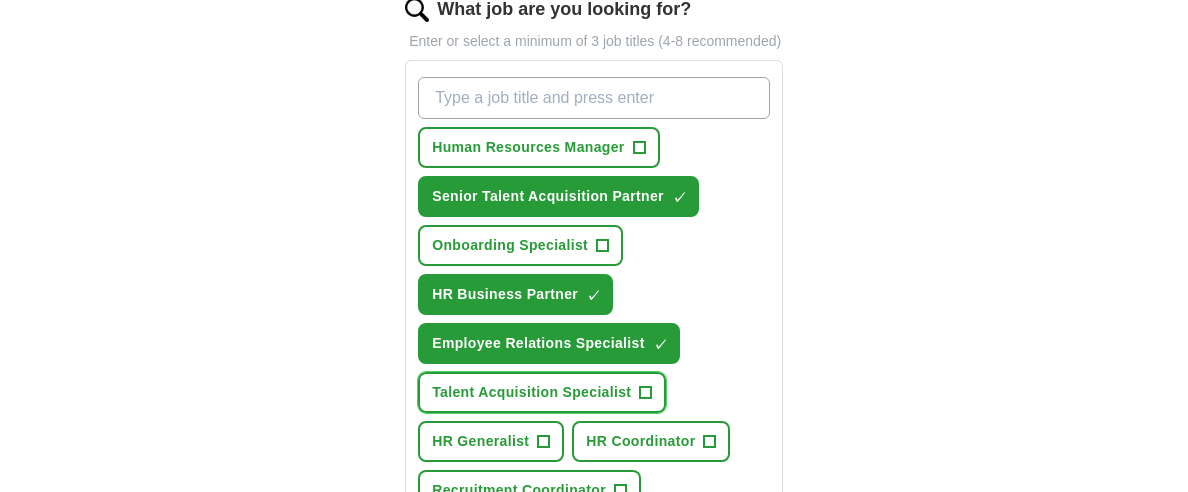 click on "+" at bounding box center [646, 393] 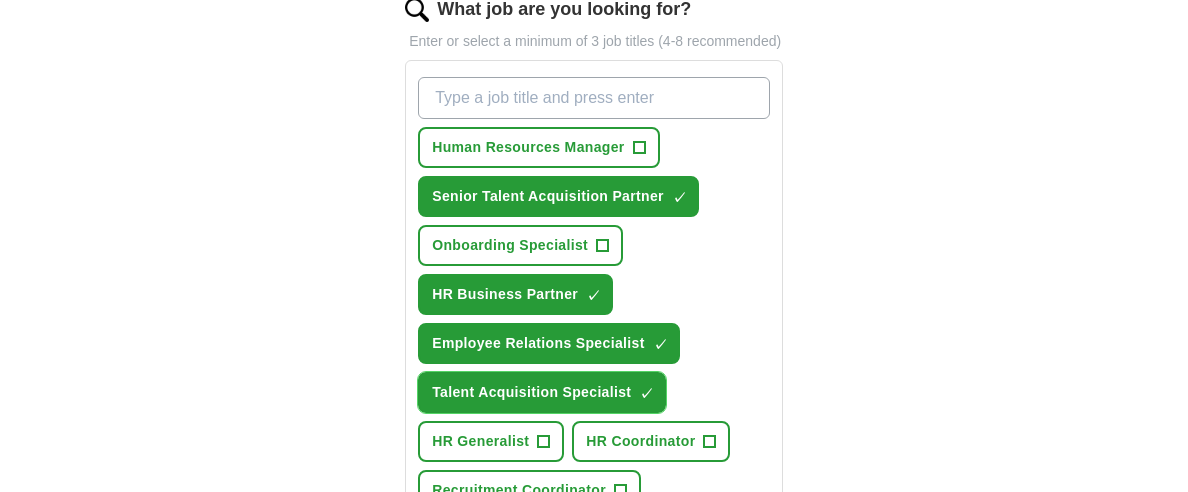 click on "×" at bounding box center [0, 0] 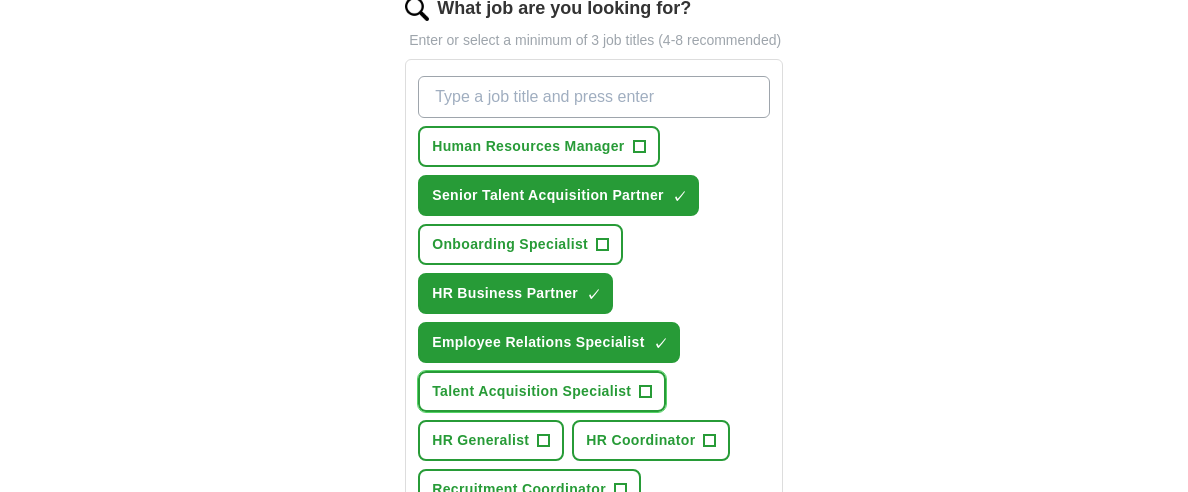 scroll, scrollTop: 700, scrollLeft: 0, axis: vertical 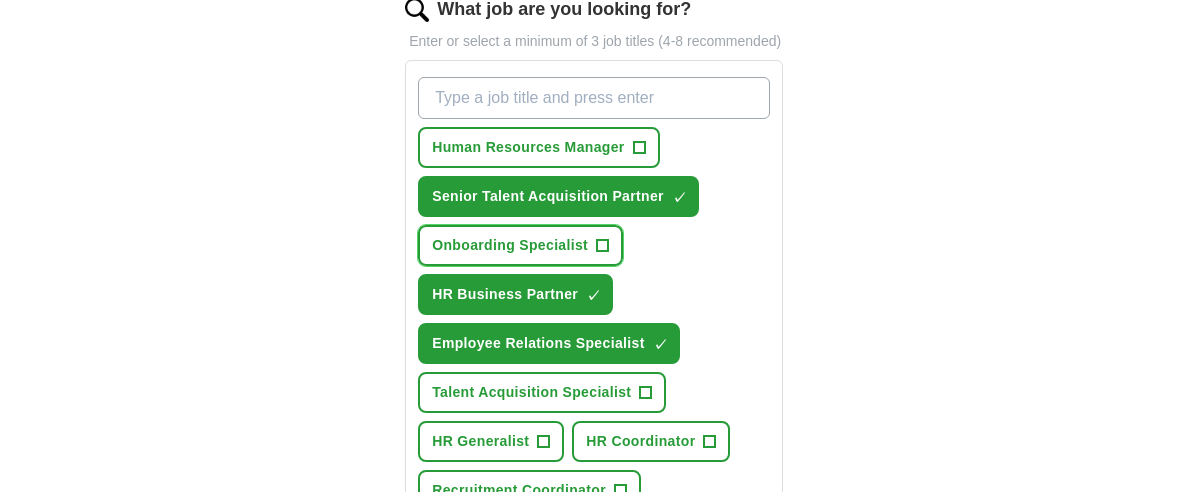 click on "Onboarding Specialist +" at bounding box center [520, 245] 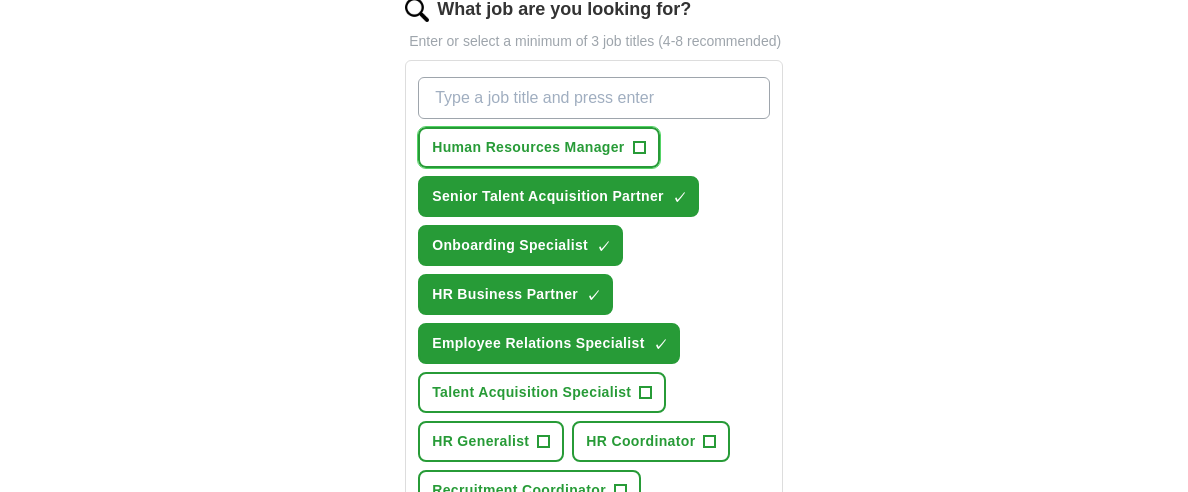 click on "Human Resources Manager" at bounding box center [528, 147] 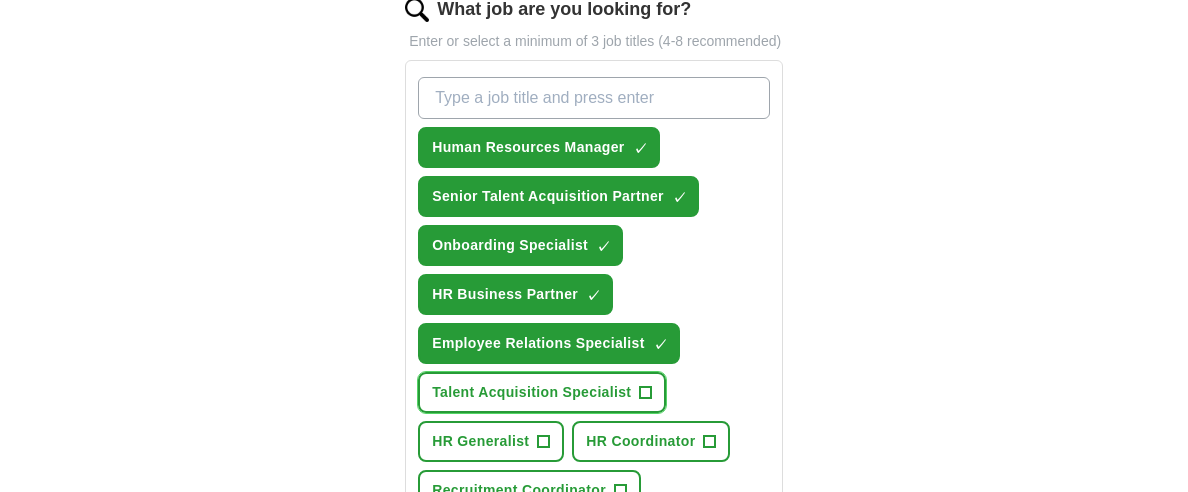click on "Talent Acquisition Specialist" at bounding box center (531, 392) 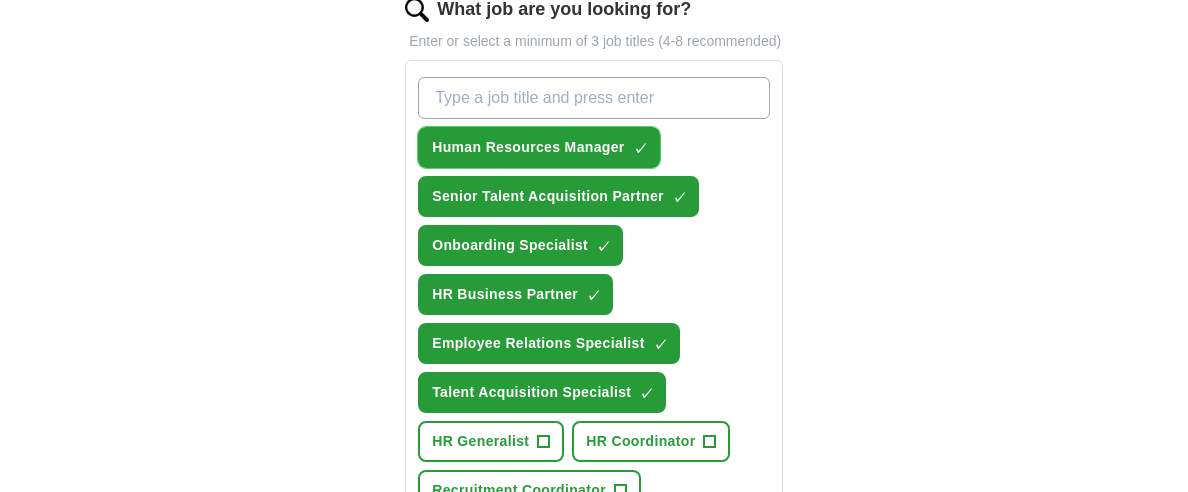 click on "Human Resources Manager ✓ ×" at bounding box center (538, 147) 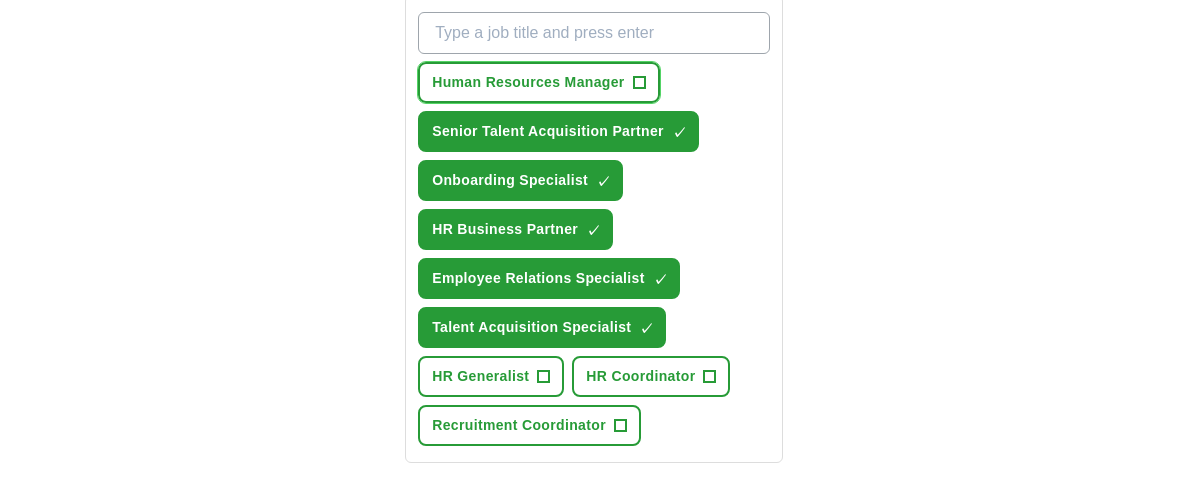 scroll, scrollTop: 800, scrollLeft: 0, axis: vertical 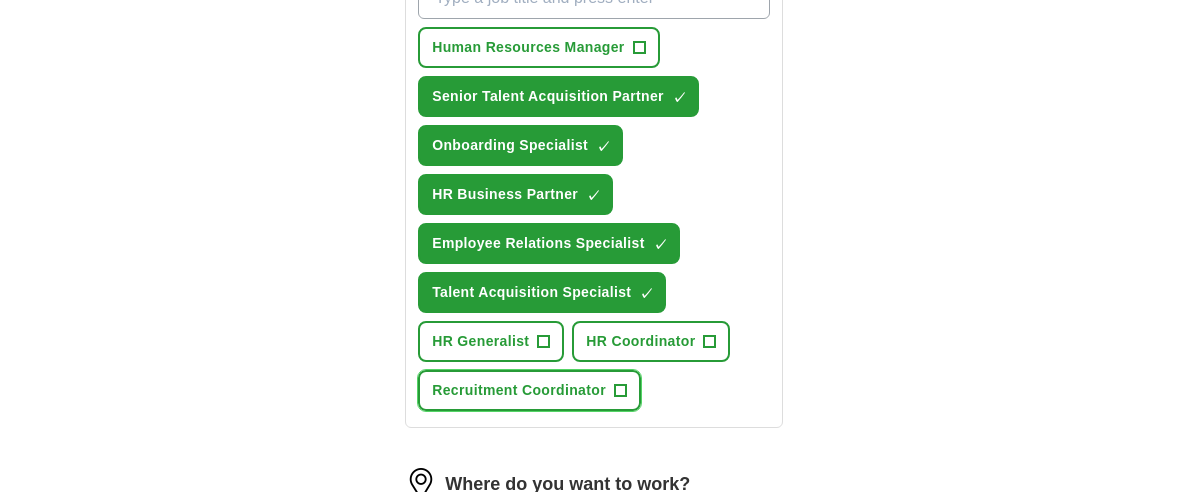 click on "Recruitment Coordinator" at bounding box center [519, 390] 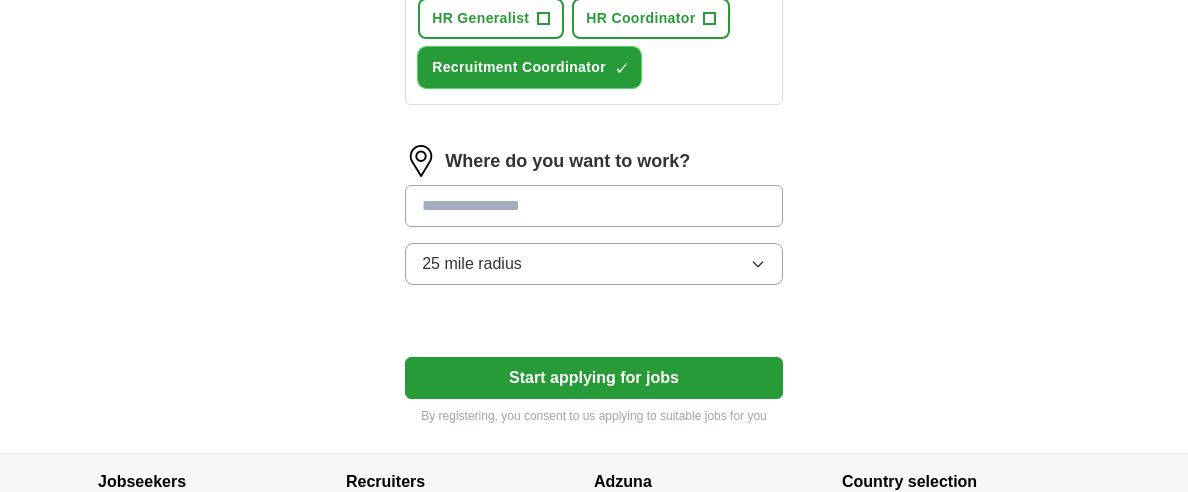 scroll, scrollTop: 1200, scrollLeft: 0, axis: vertical 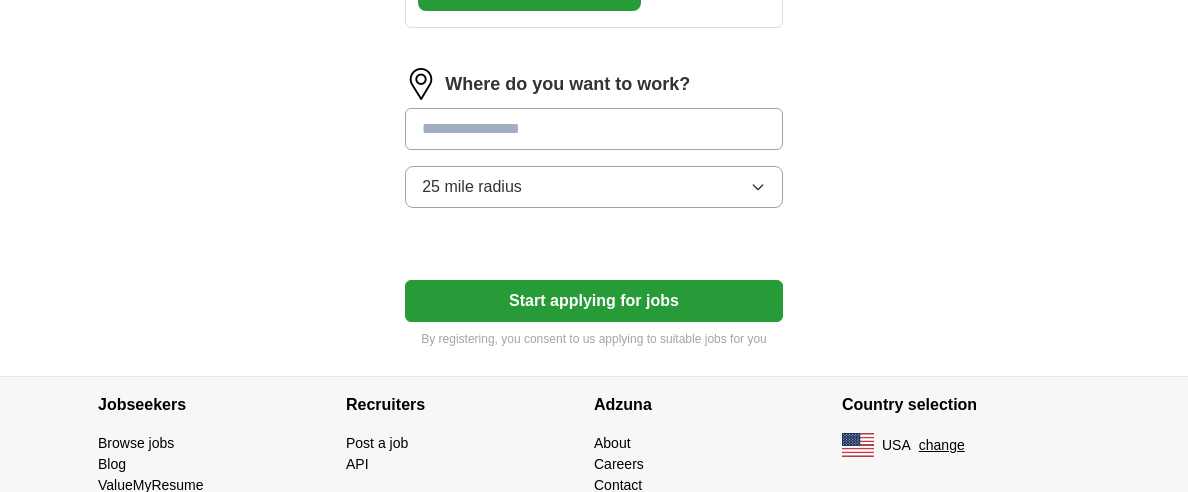 click at bounding box center [594, 129] 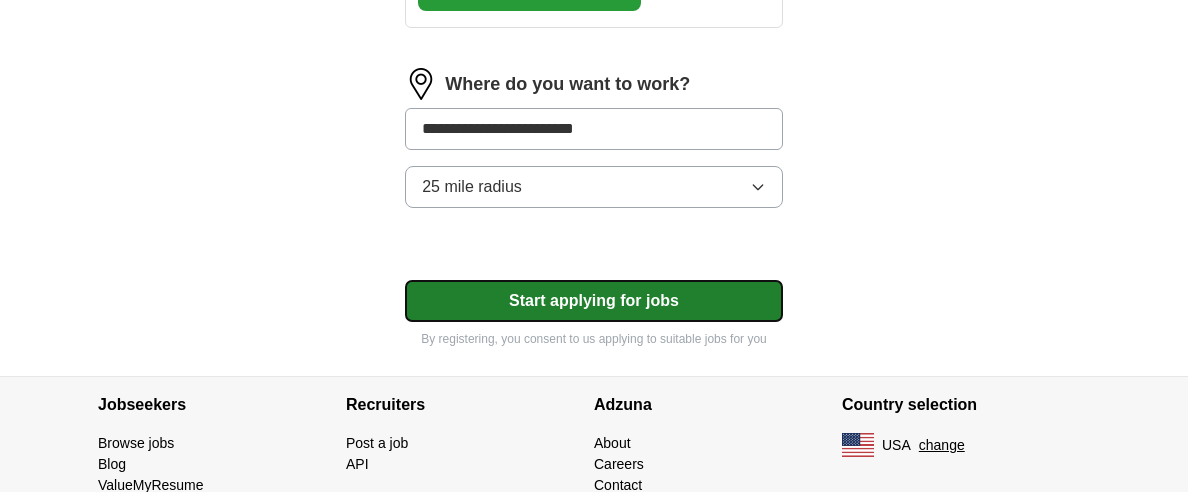 click on "Start applying for jobs" at bounding box center (594, 301) 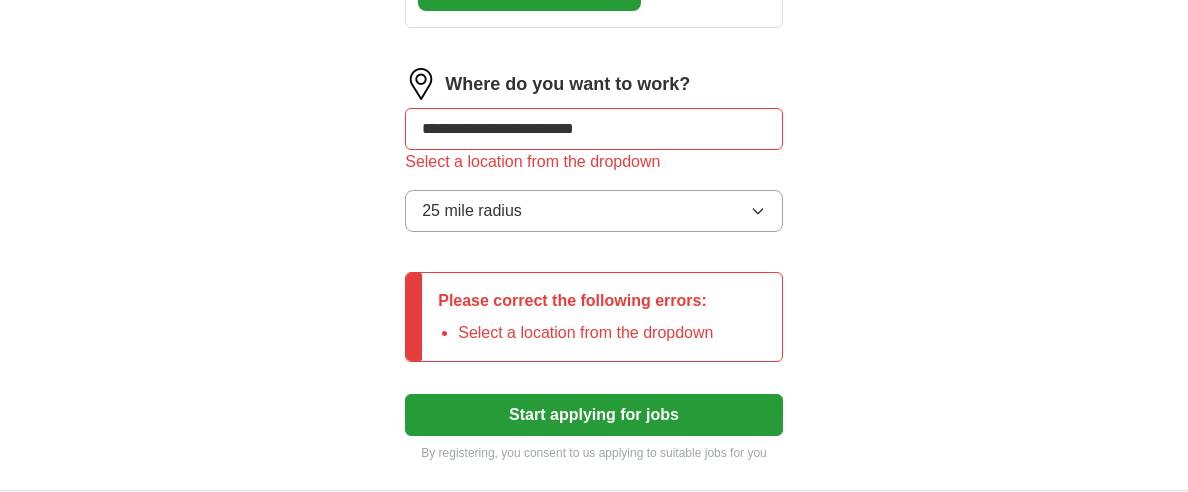 click on "**********" at bounding box center (594, 129) 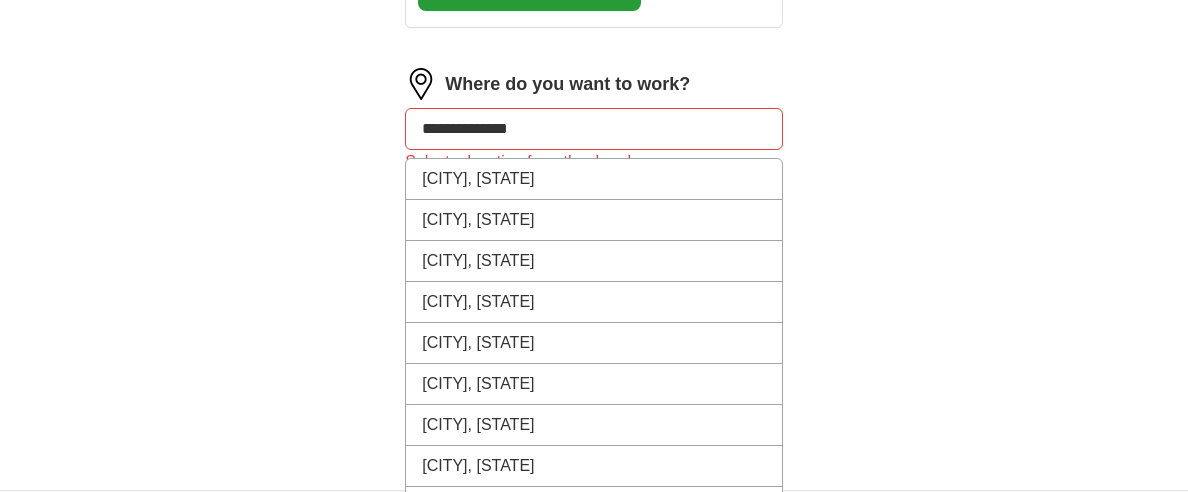 type on "**********" 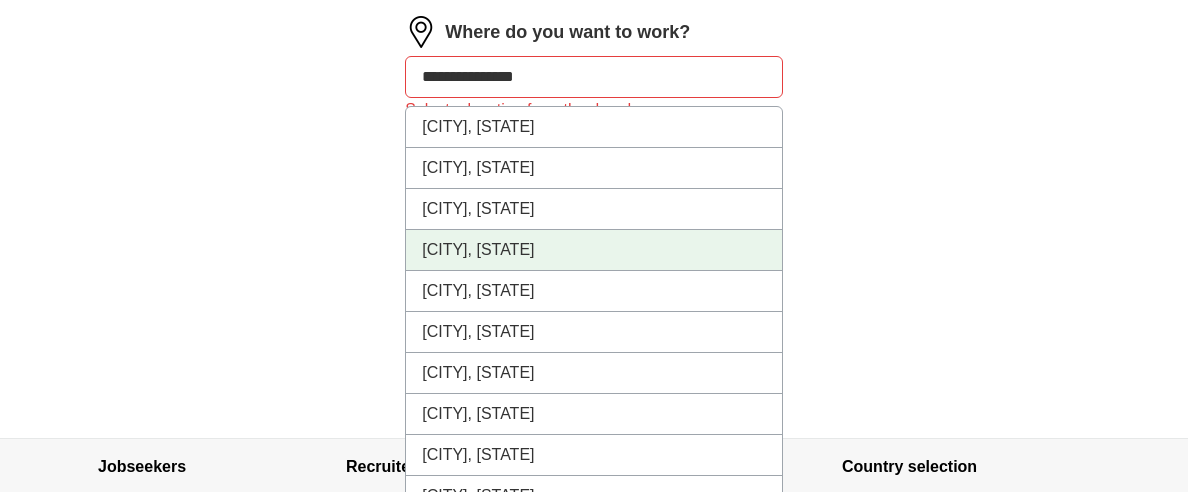 scroll, scrollTop: 1300, scrollLeft: 0, axis: vertical 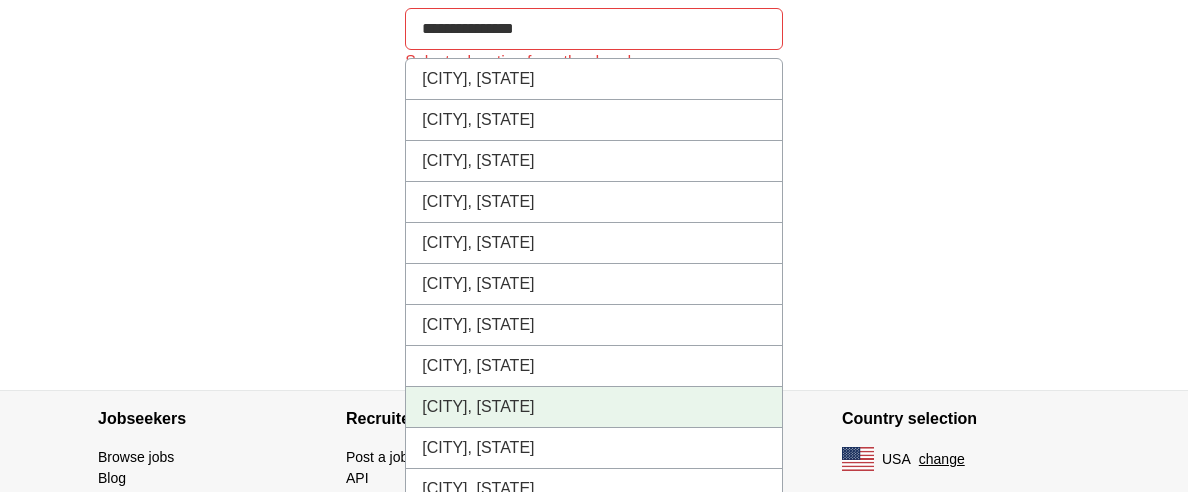 click on "[CITY], [STATE]" at bounding box center [594, 407] 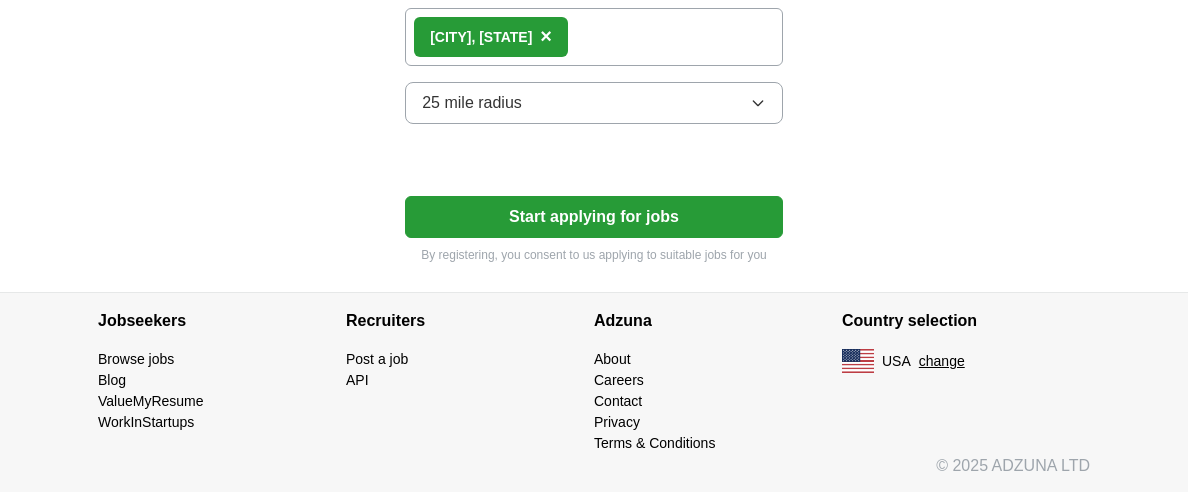 scroll, scrollTop: 1292, scrollLeft: 0, axis: vertical 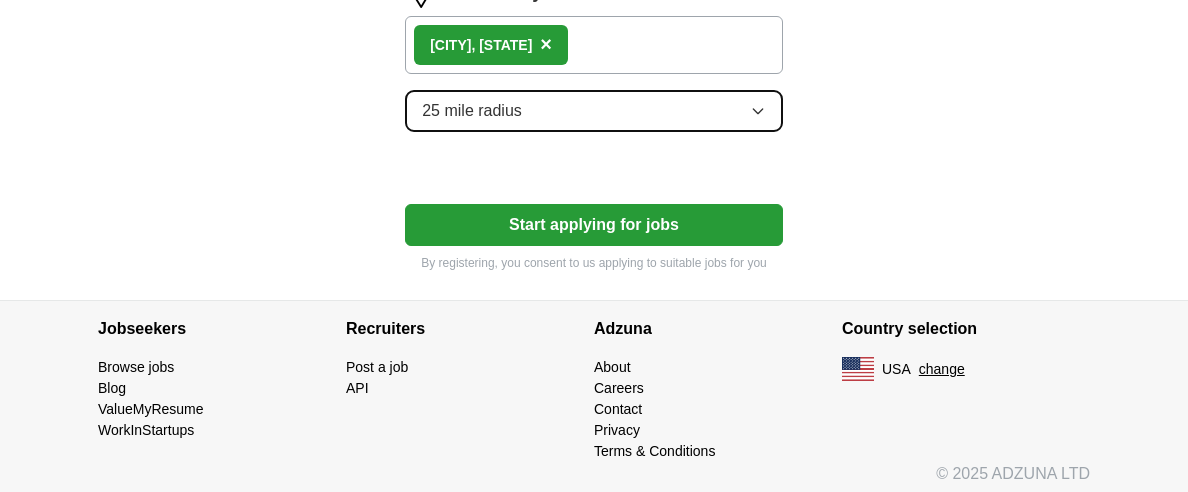 click on "25 mile radius" at bounding box center (594, 111) 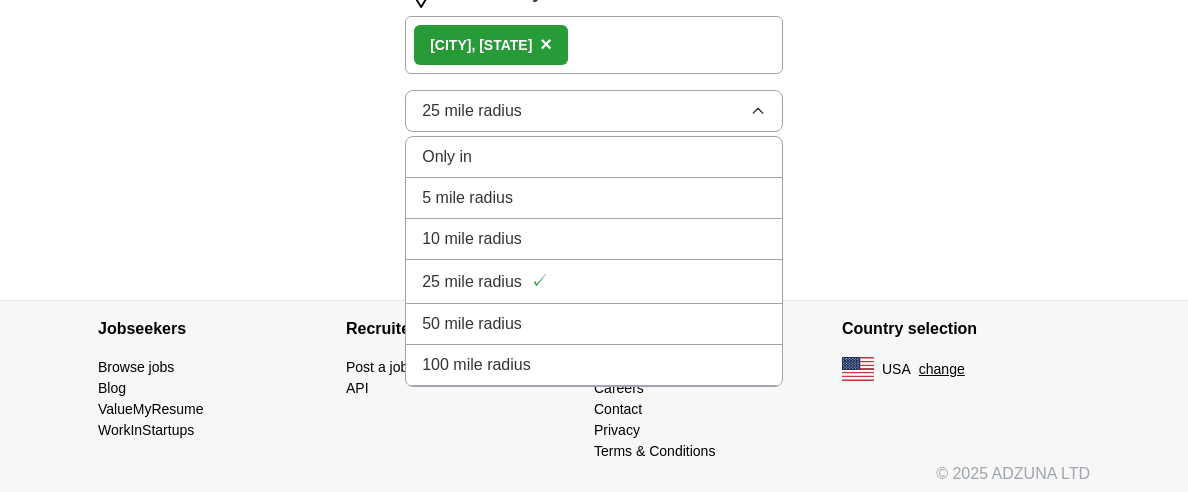 click on "50 mile radius" at bounding box center (594, 324) 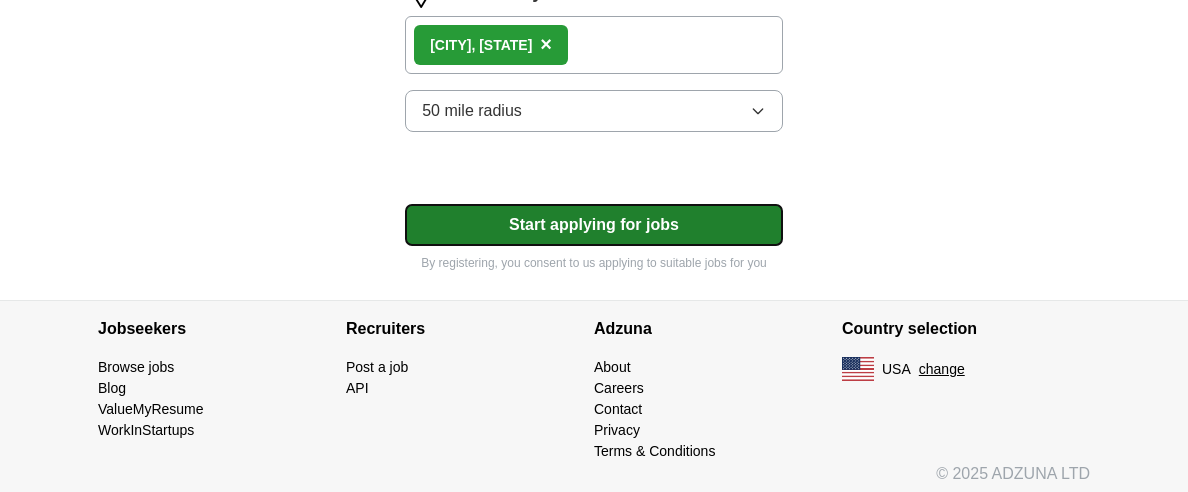 click on "Start applying for jobs" at bounding box center (594, 225) 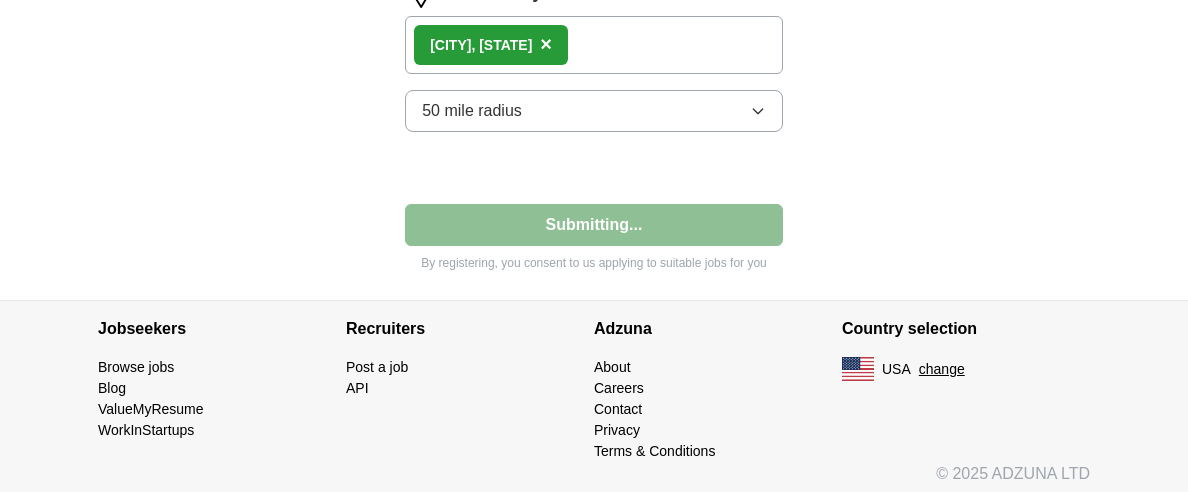 select on "**" 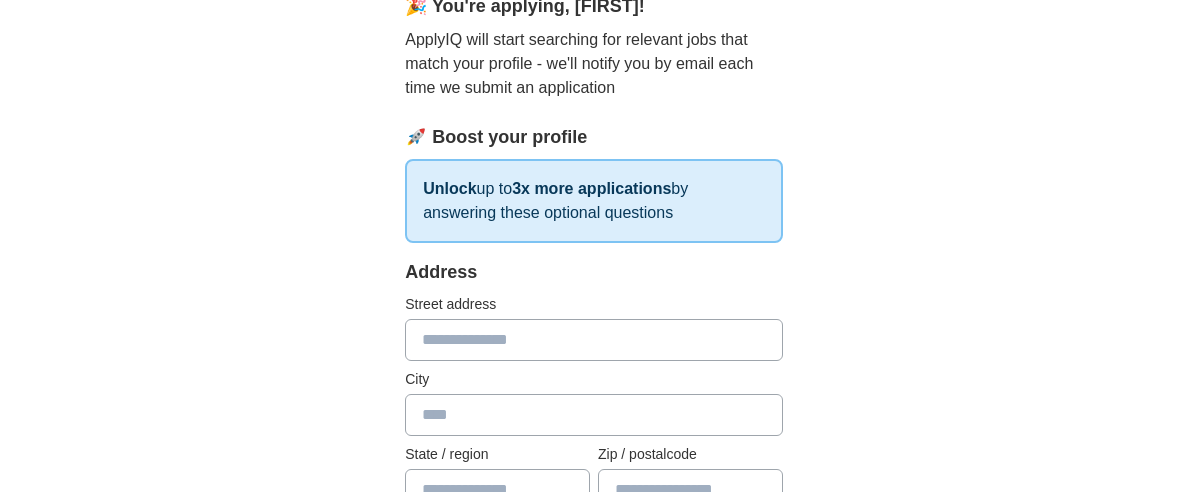scroll, scrollTop: 300, scrollLeft: 0, axis: vertical 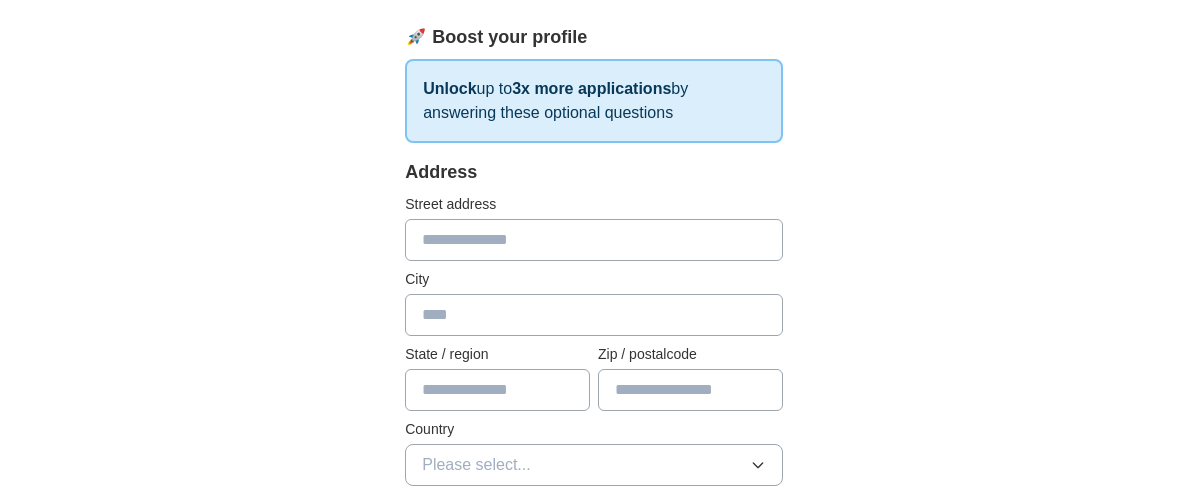click at bounding box center (594, 240) 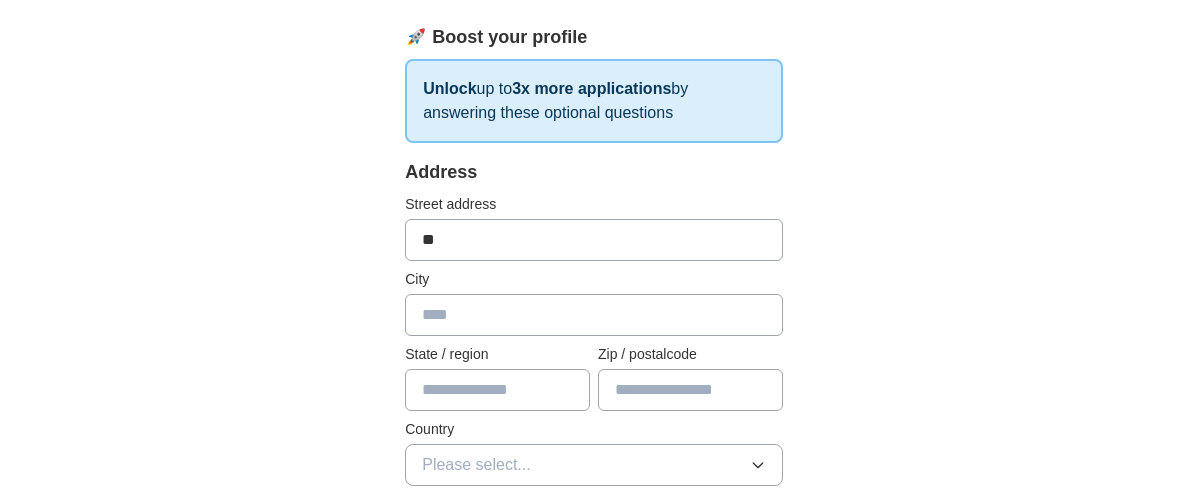 type on "*" 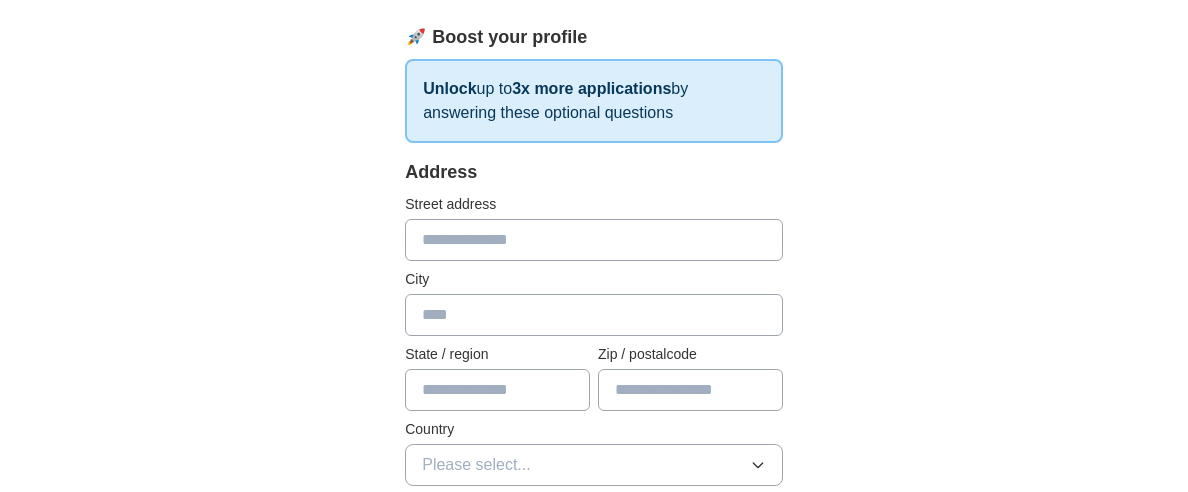 drag, startPoint x: 622, startPoint y: 251, endPoint x: 565, endPoint y: 249, distance: 57.035076 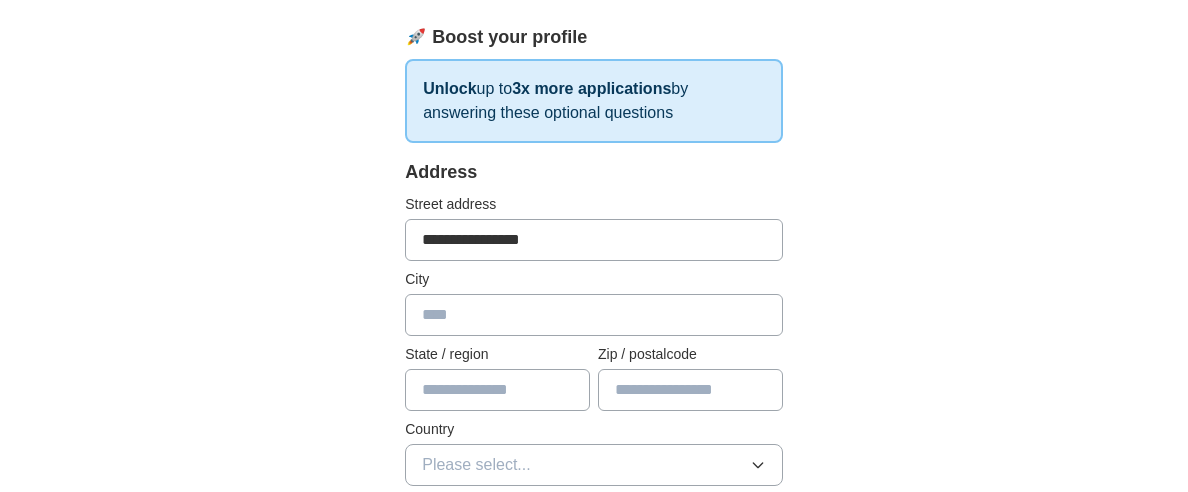 type on "********" 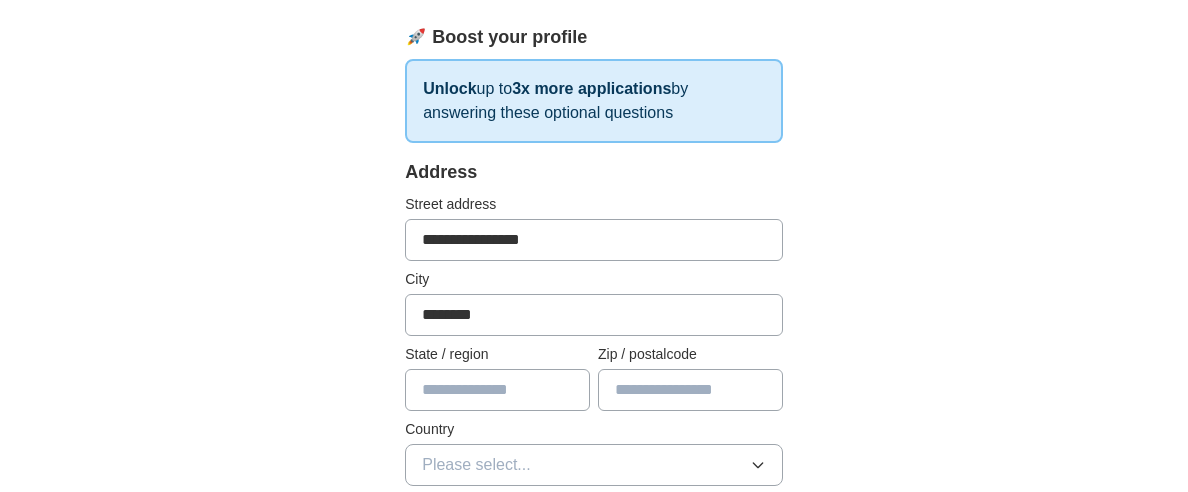 type on "**" 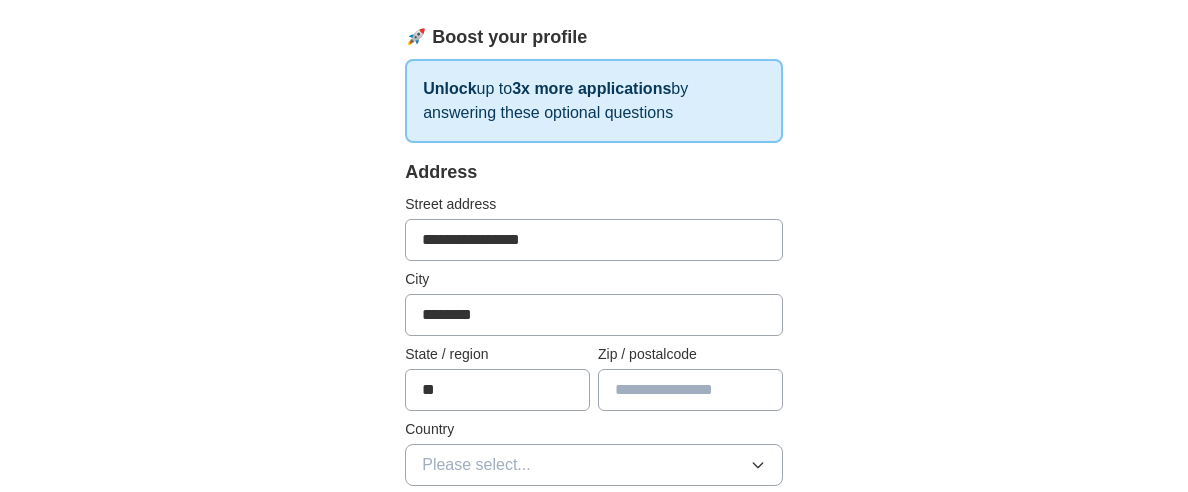 type on "*****" 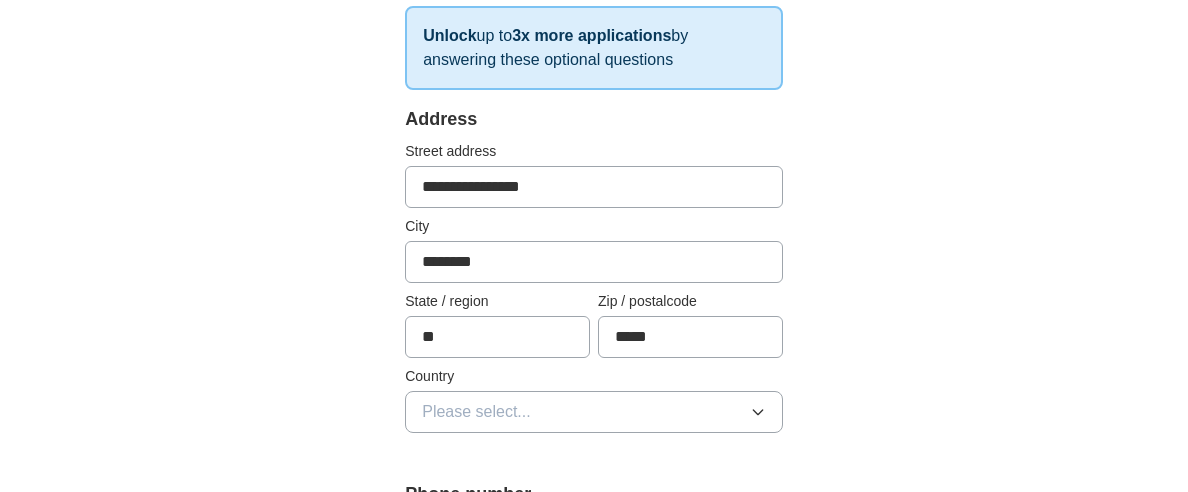 scroll, scrollTop: 400, scrollLeft: 0, axis: vertical 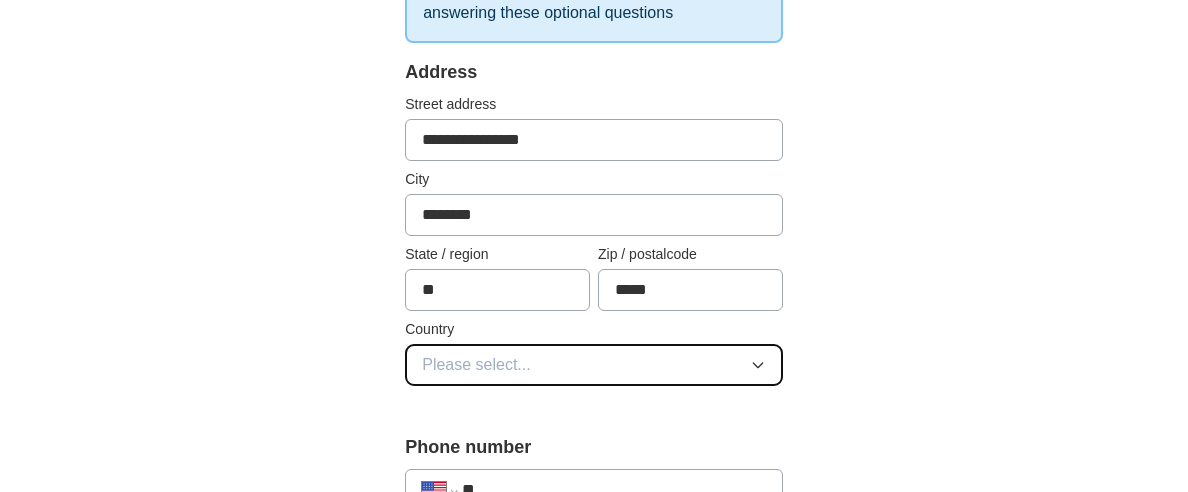 click on "Please select..." at bounding box center (594, 365) 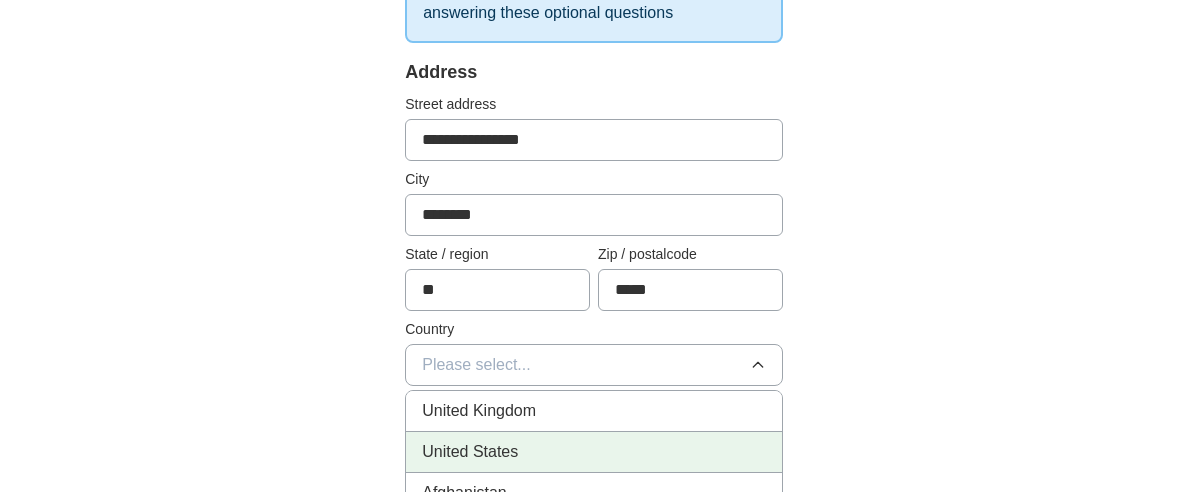 click on "United States" at bounding box center [470, 452] 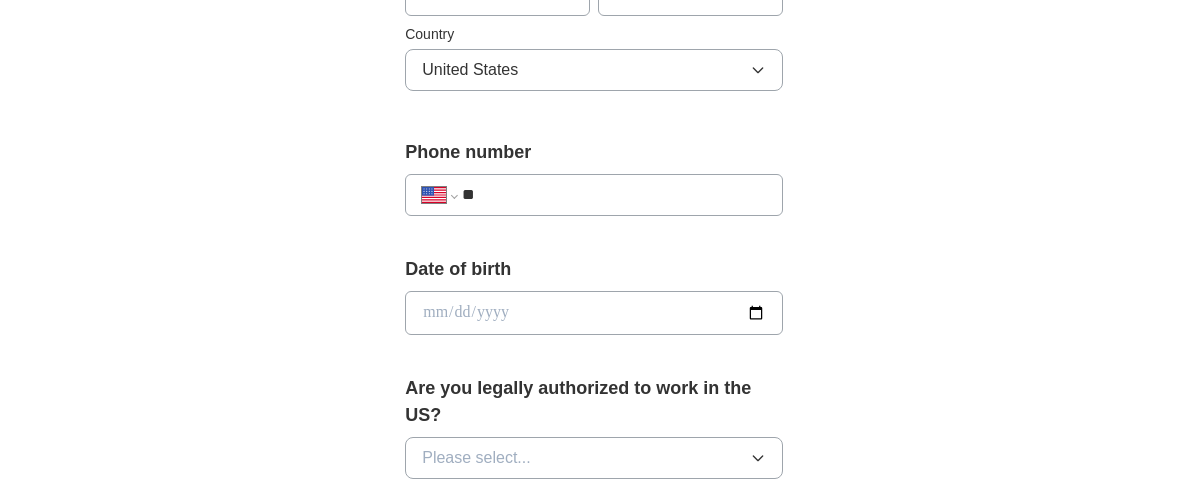scroll, scrollTop: 700, scrollLeft: 0, axis: vertical 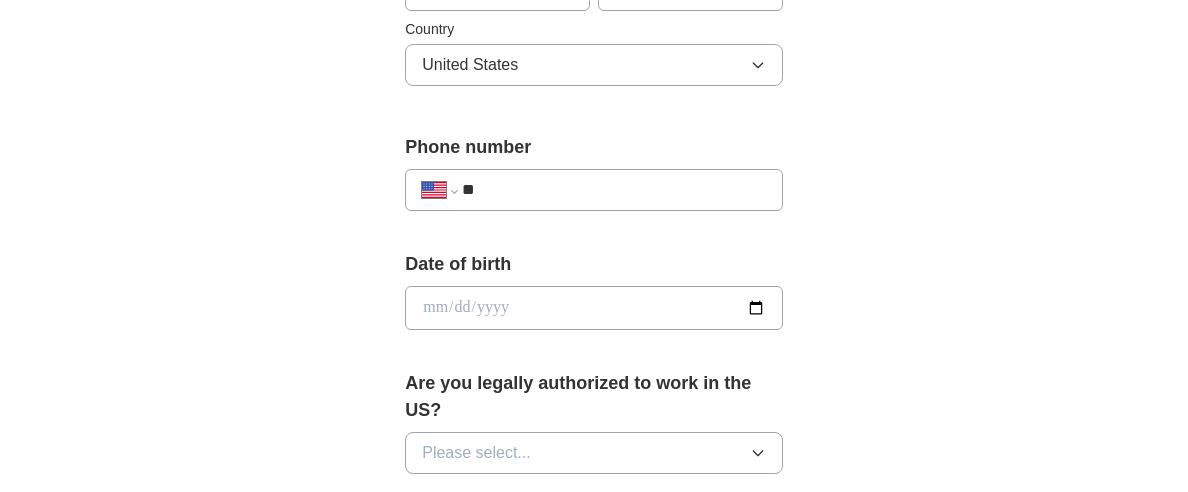 click on "**" at bounding box center (614, 190) 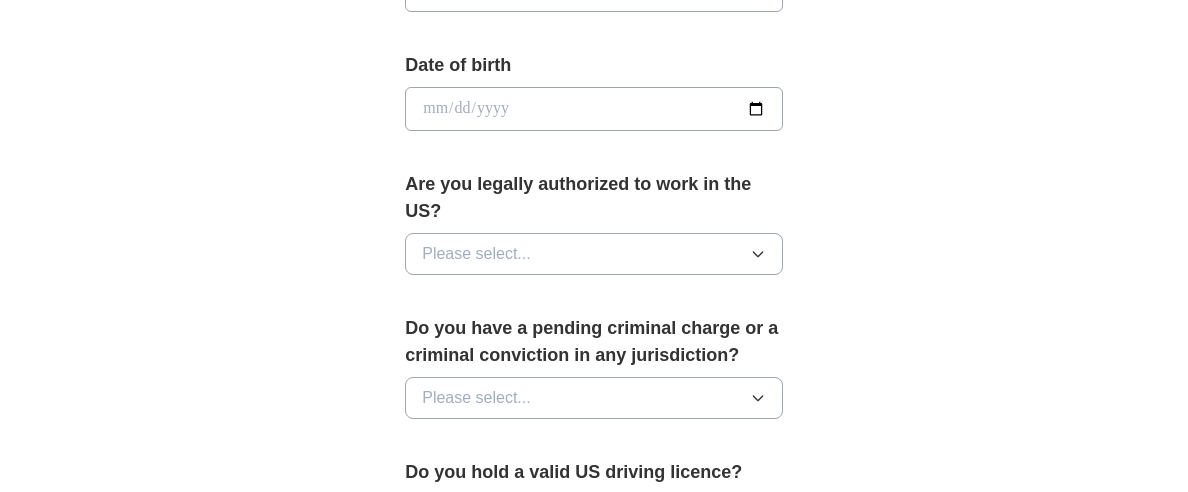 scroll, scrollTop: 900, scrollLeft: 0, axis: vertical 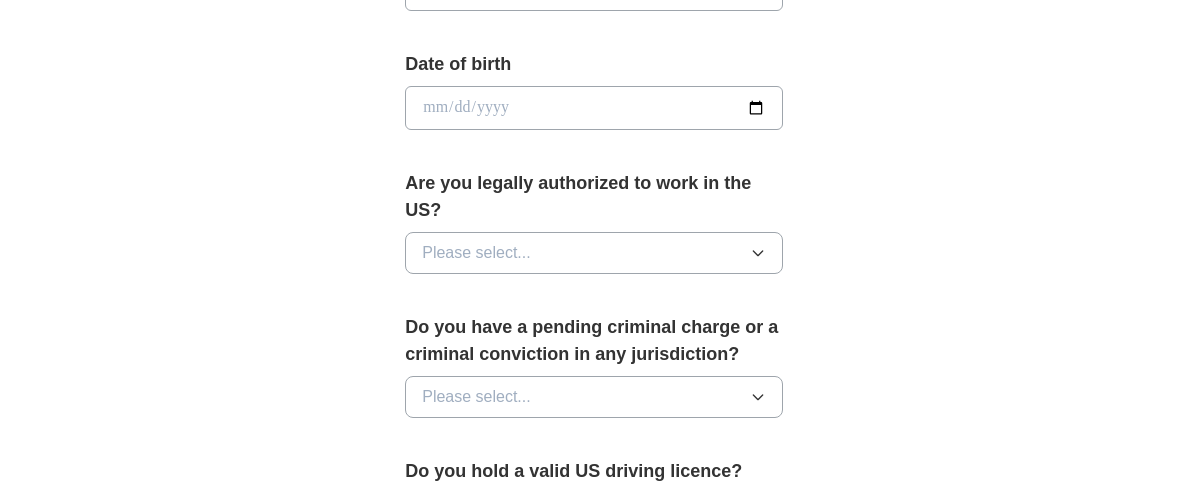 type on "**********" 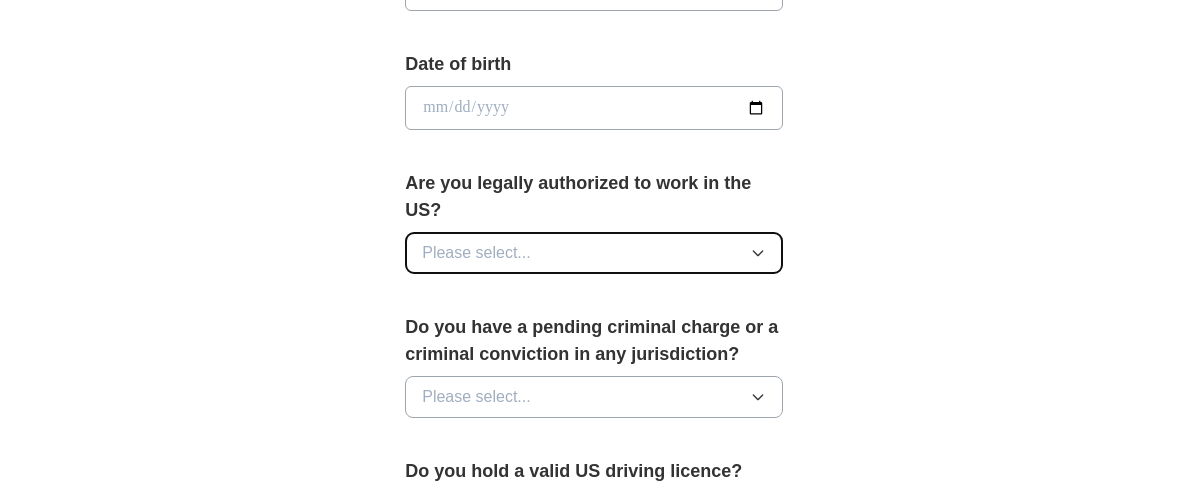 click on "Please select..." at bounding box center [594, 253] 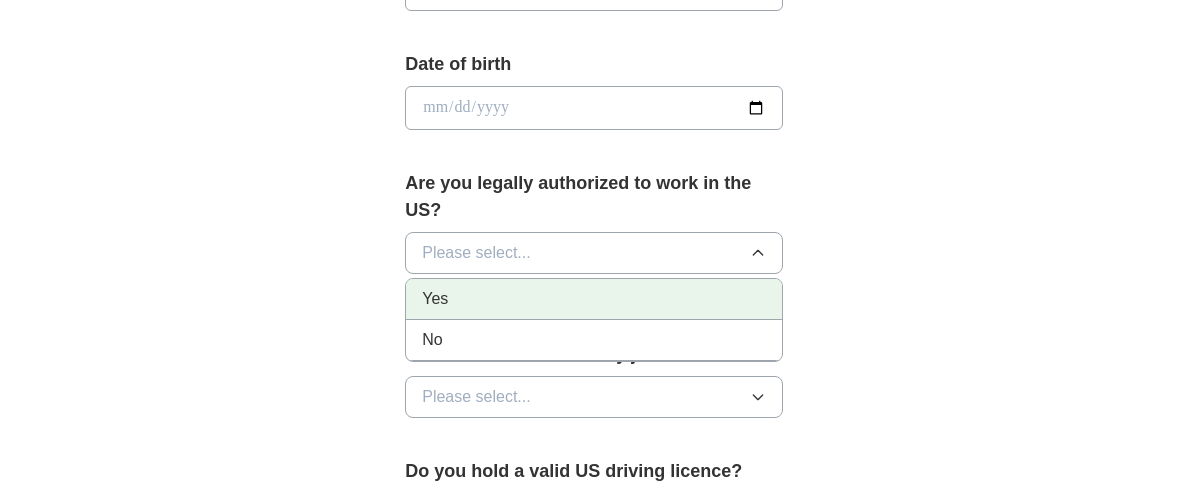 click on "Yes" at bounding box center (594, 299) 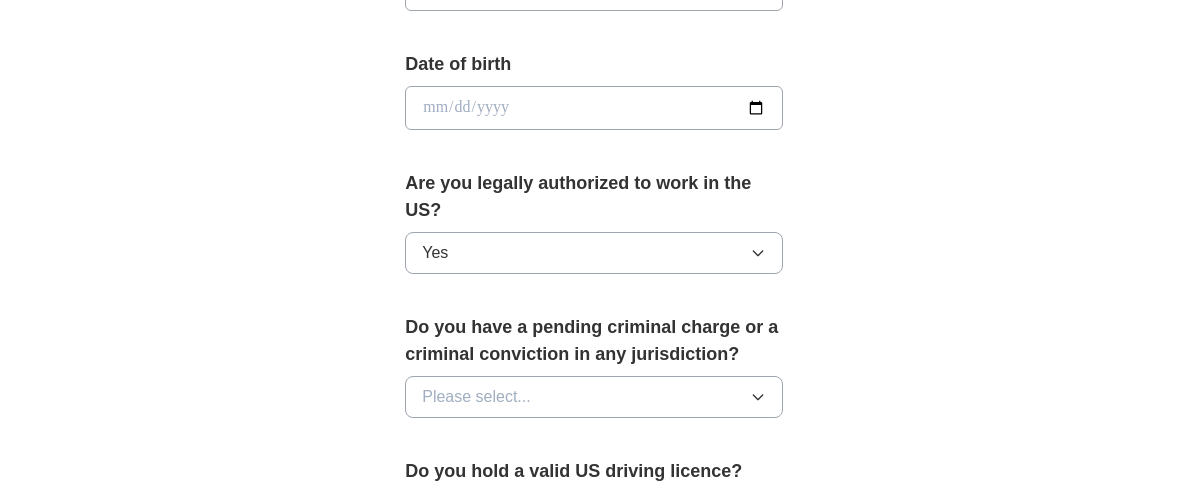 scroll, scrollTop: 1000, scrollLeft: 0, axis: vertical 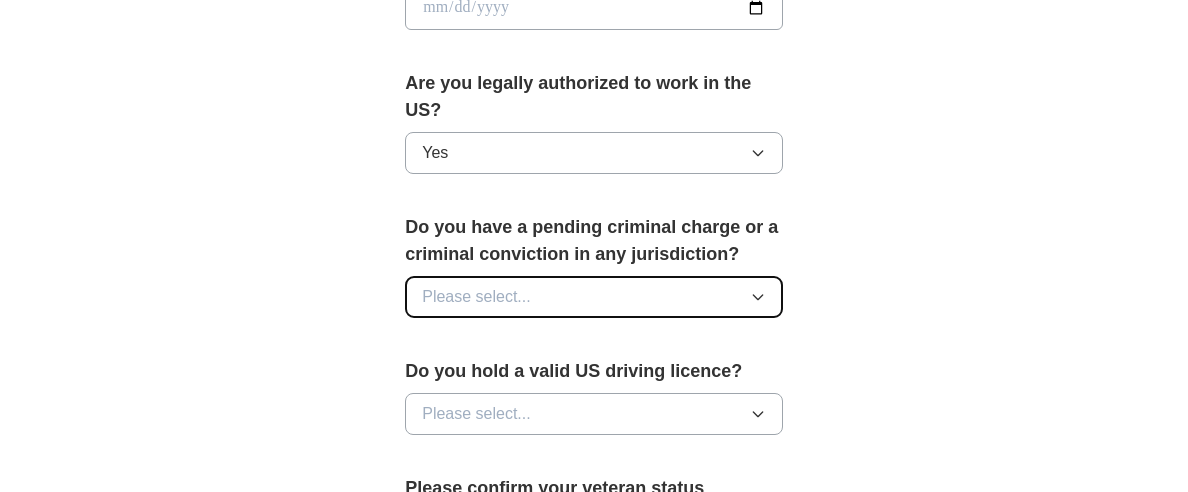 click on "Please select..." at bounding box center (594, 297) 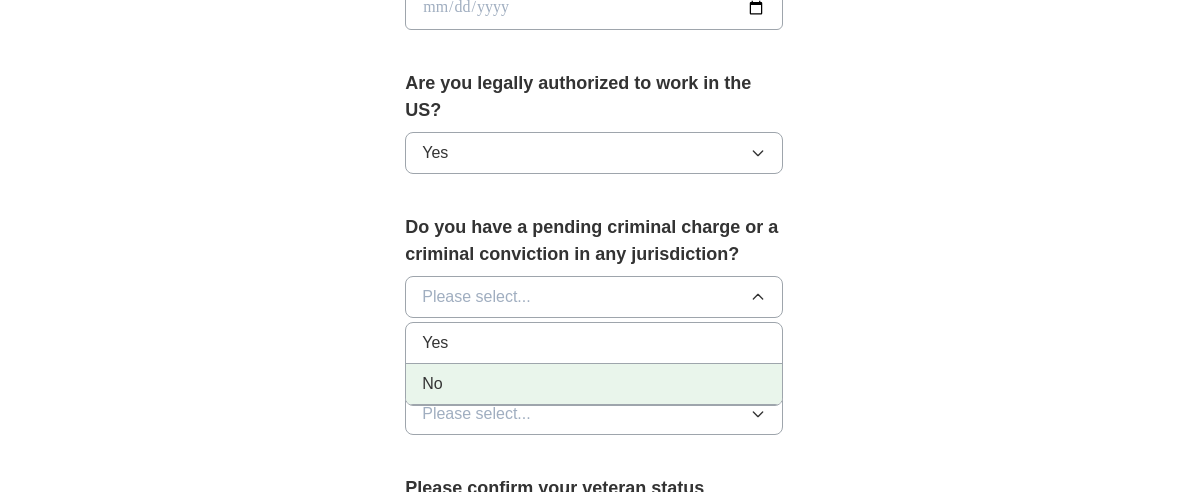 click on "No" at bounding box center [594, 384] 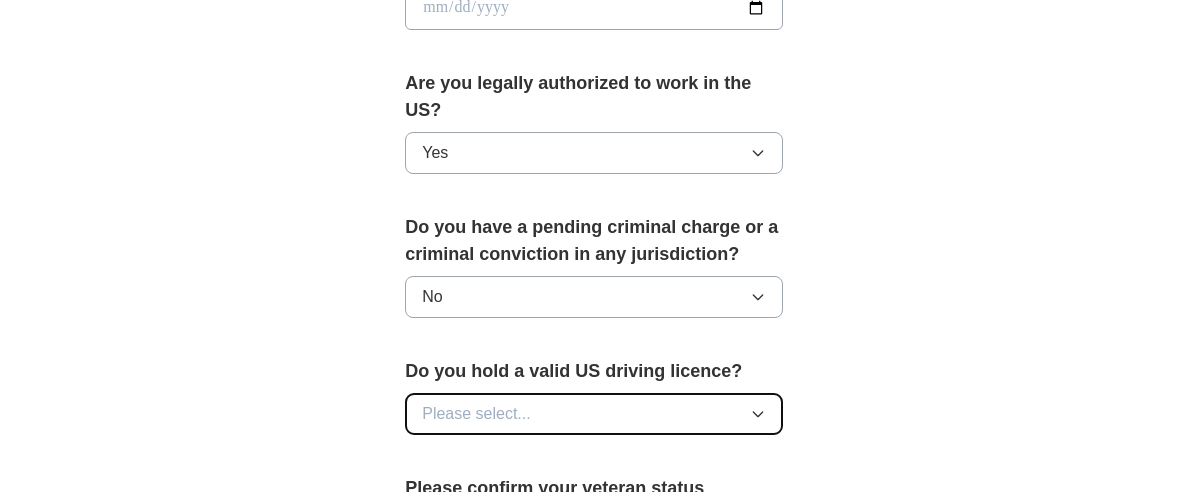 click on "Please select..." at bounding box center [594, 414] 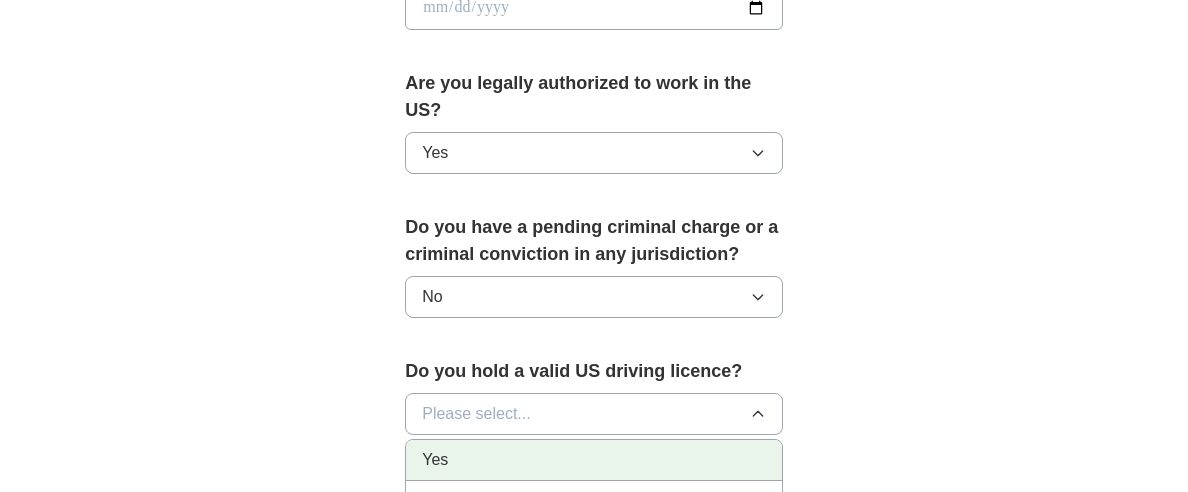 click on "Yes" at bounding box center (594, 460) 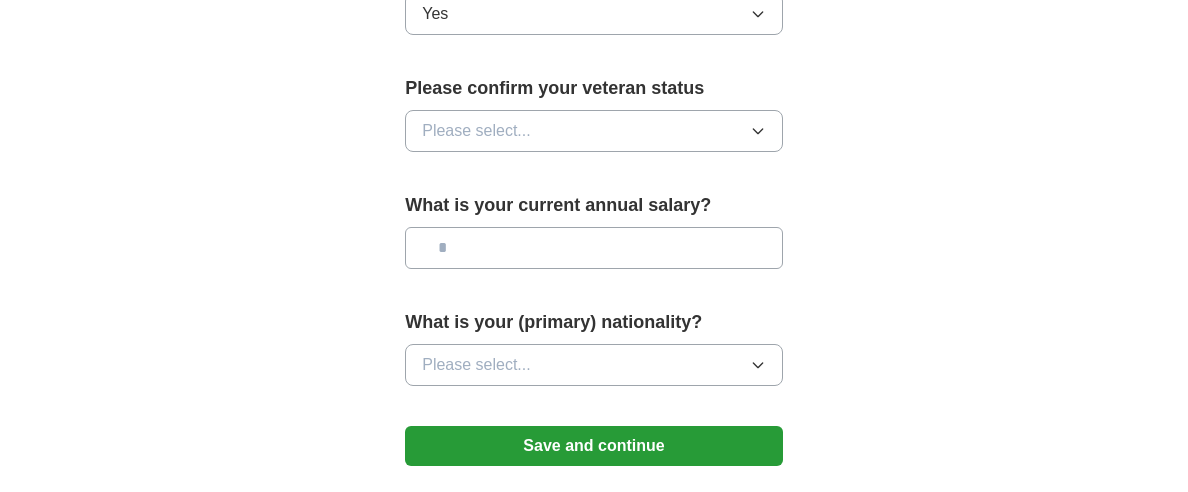 scroll, scrollTop: 1300, scrollLeft: 0, axis: vertical 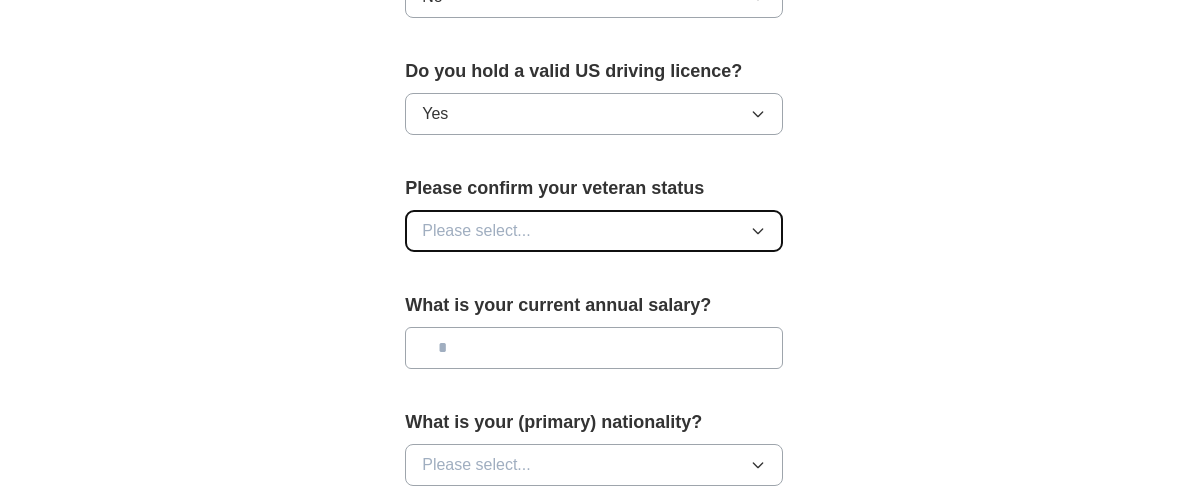 click on "Please select..." at bounding box center [594, 231] 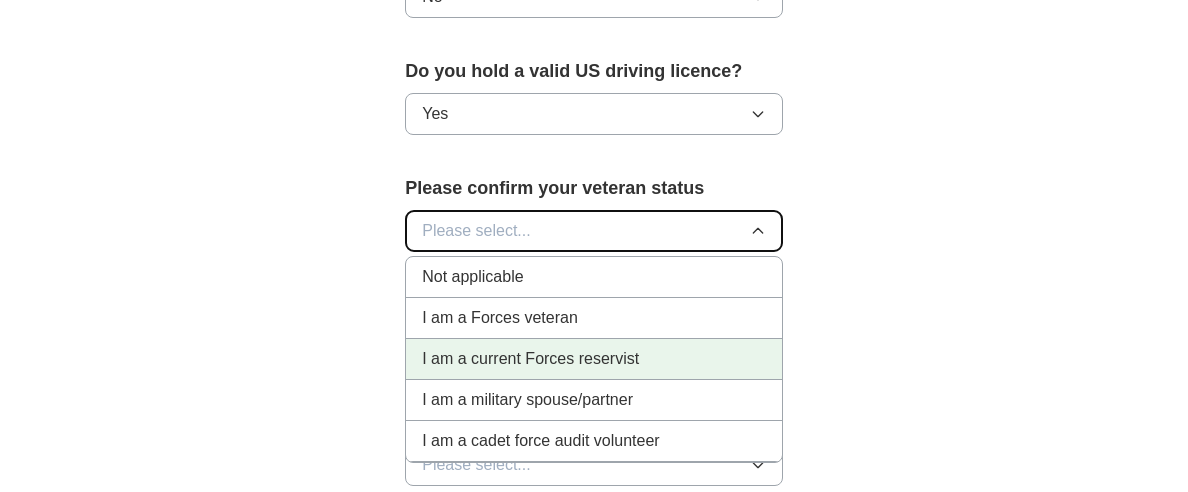 scroll, scrollTop: 1400, scrollLeft: 0, axis: vertical 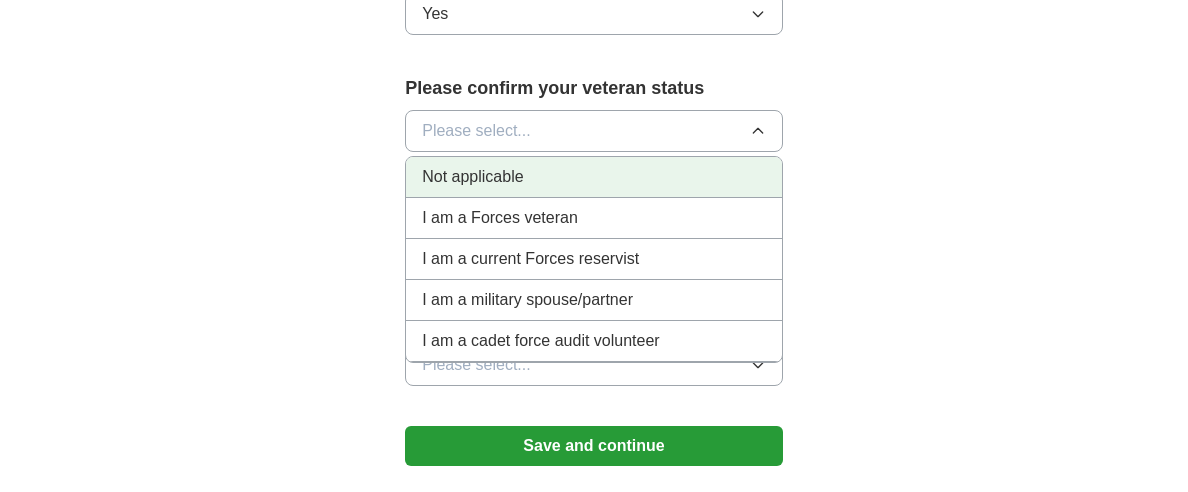 click on "Not applicable" at bounding box center [594, 177] 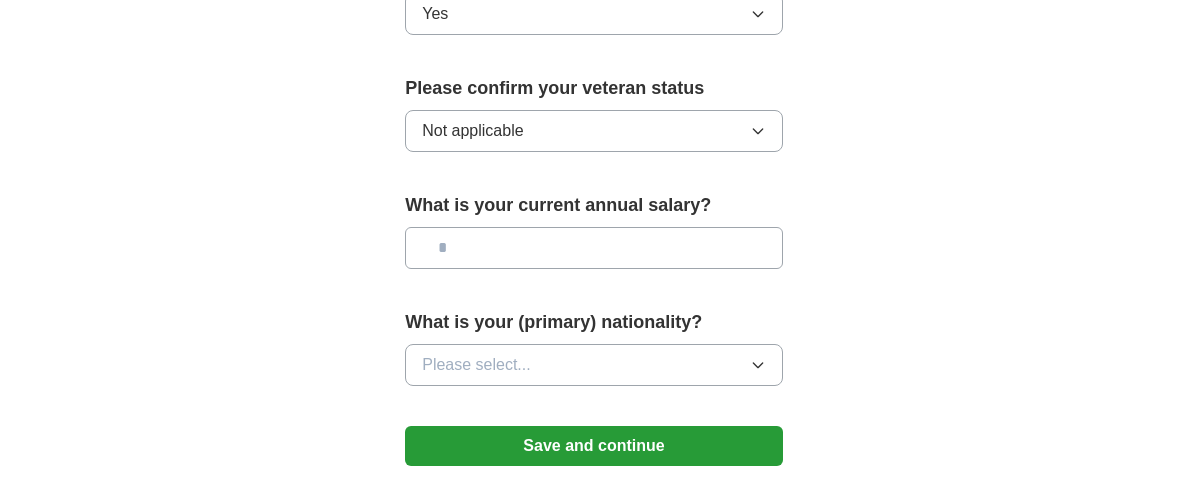 click at bounding box center [594, 248] 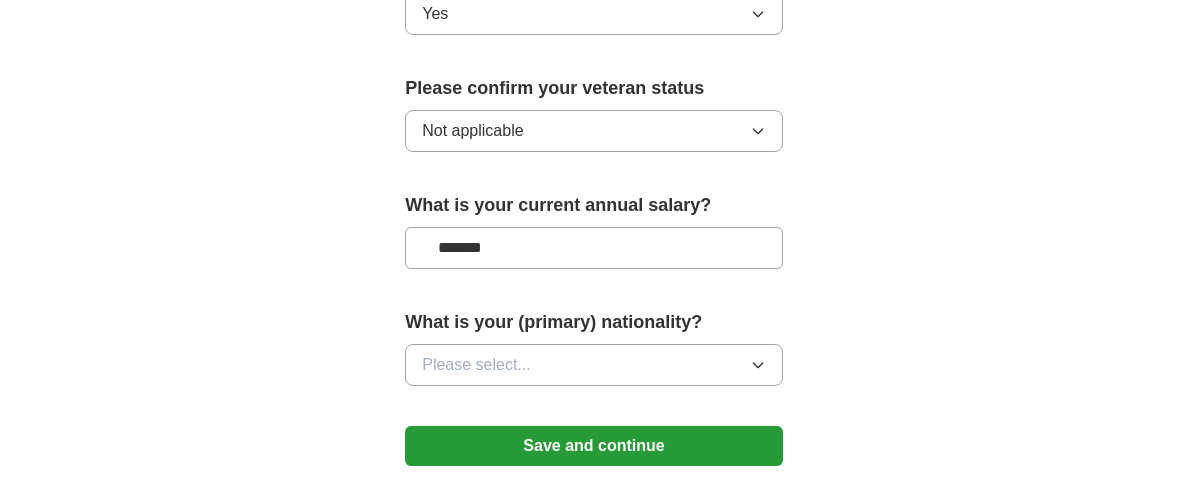 type on "*******" 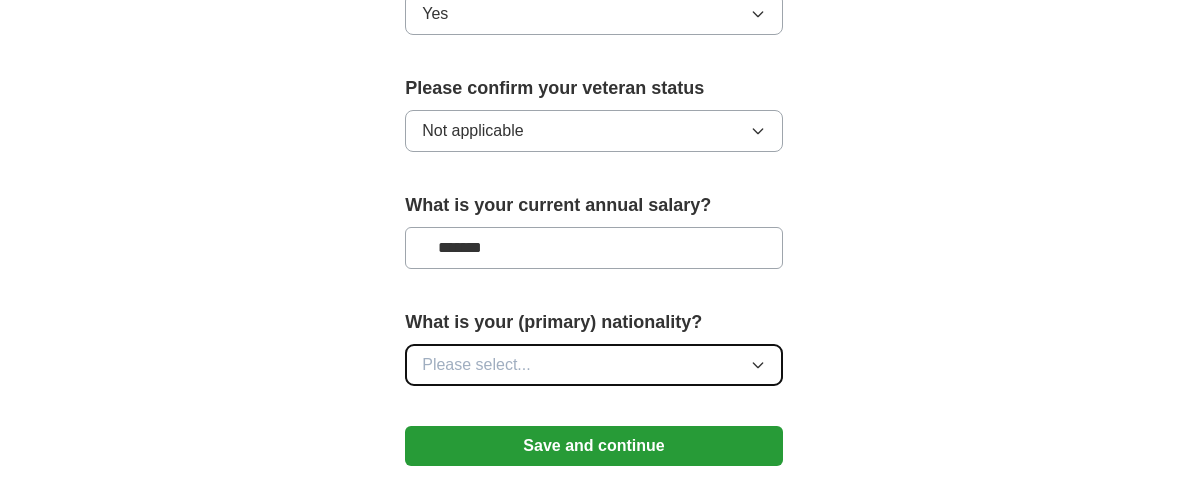 click on "Please select..." at bounding box center (594, 365) 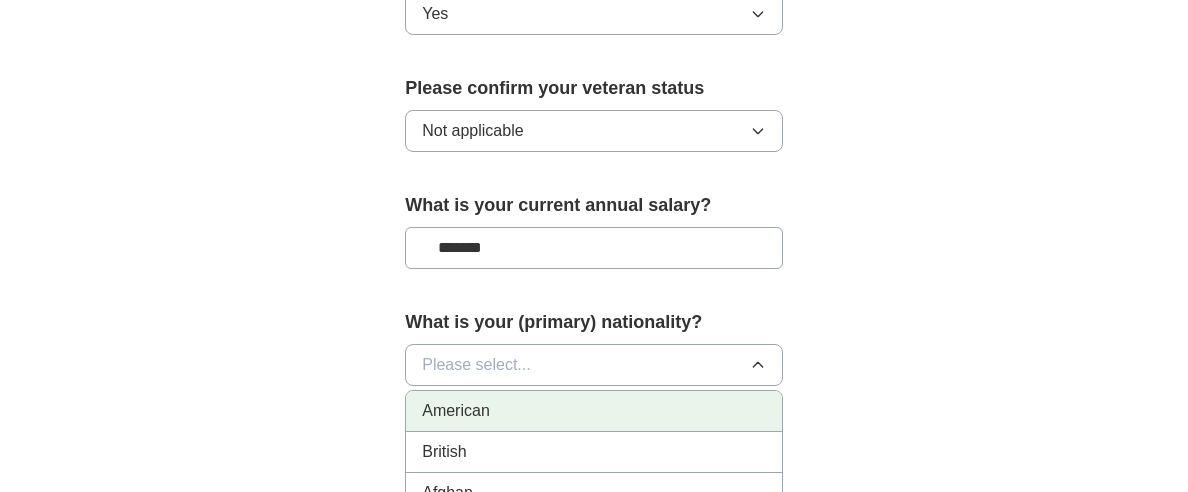click on "American" at bounding box center [594, 411] 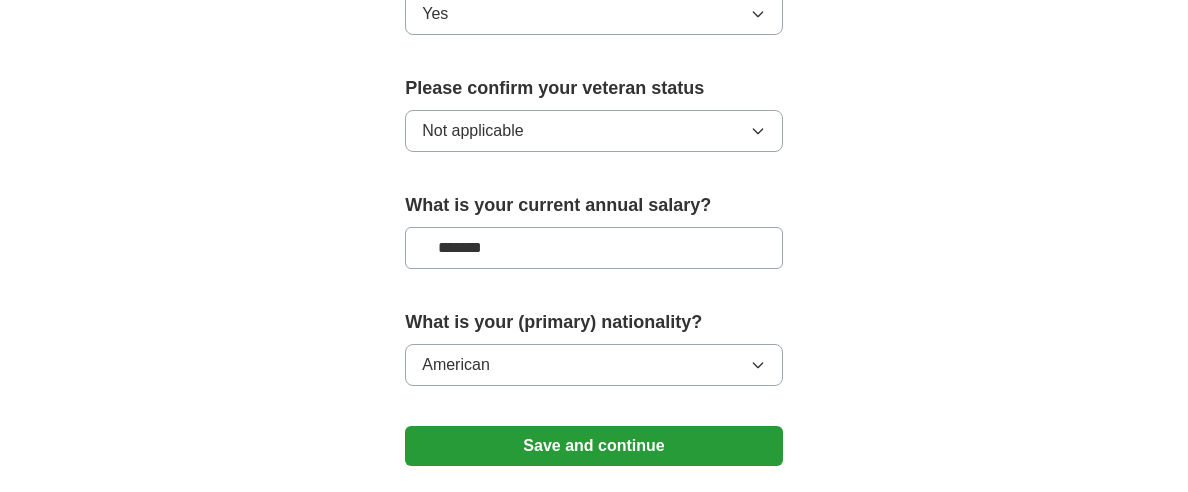scroll, scrollTop: 1500, scrollLeft: 0, axis: vertical 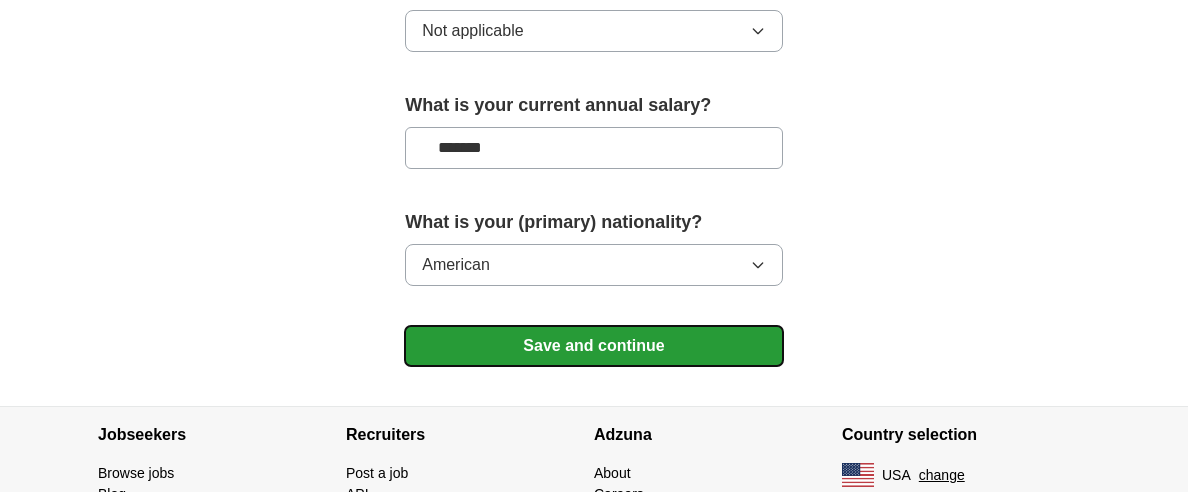 click on "Save and continue" at bounding box center (594, 346) 